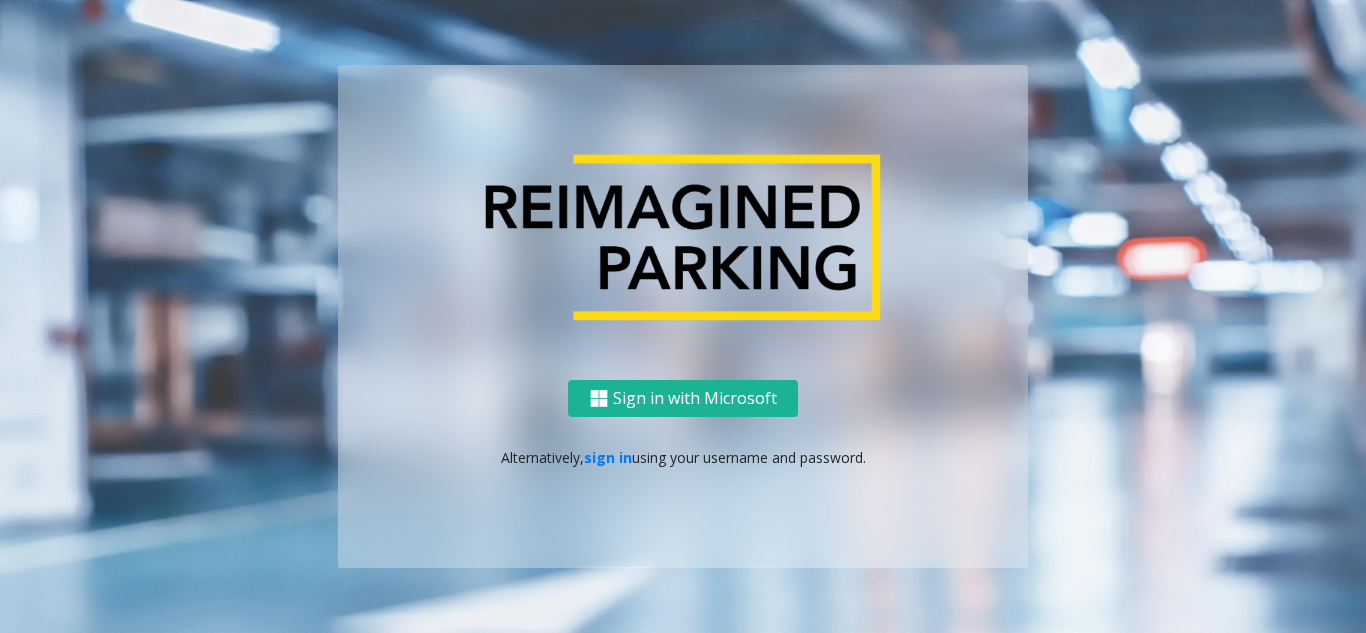 scroll, scrollTop: 0, scrollLeft: 0, axis: both 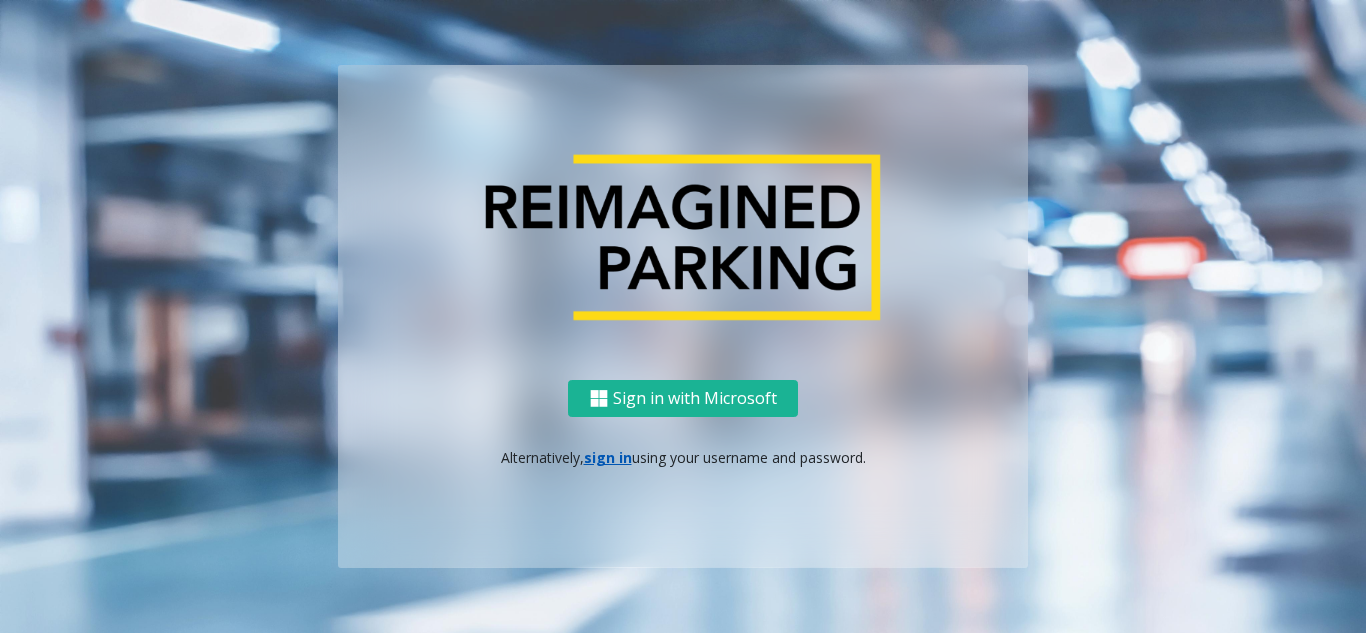 drag, startPoint x: 583, startPoint y: 442, endPoint x: 598, endPoint y: 453, distance: 18.601076 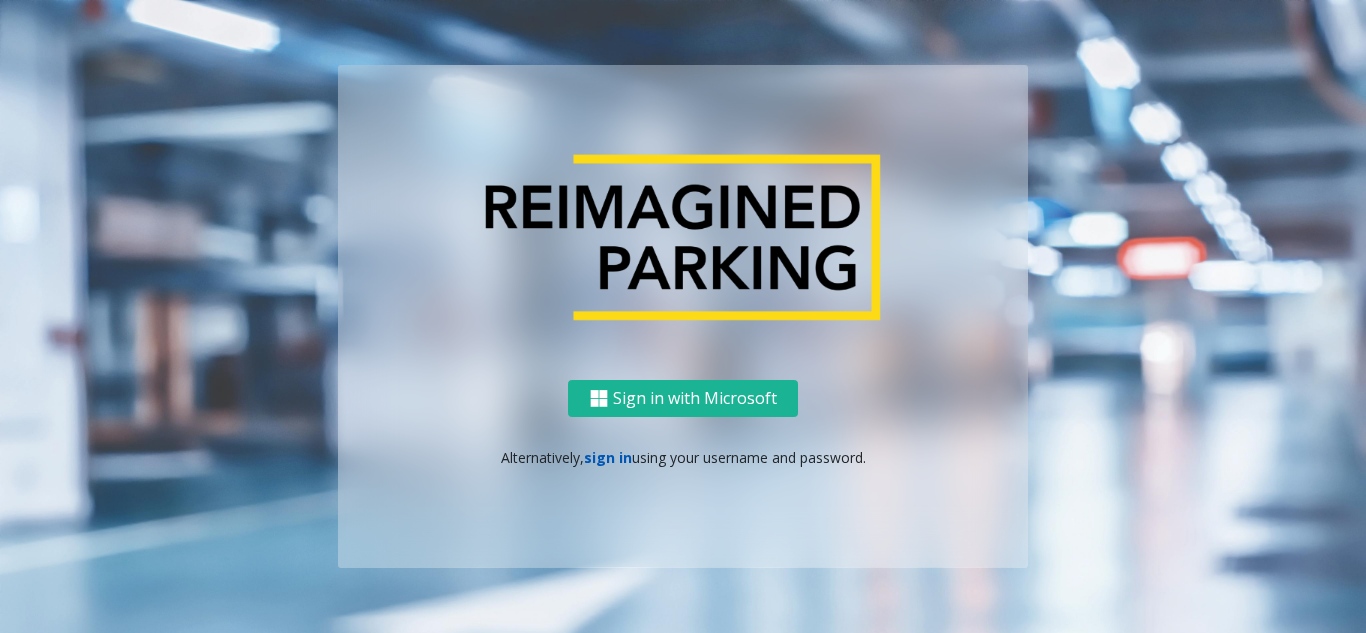 click on "sign in" 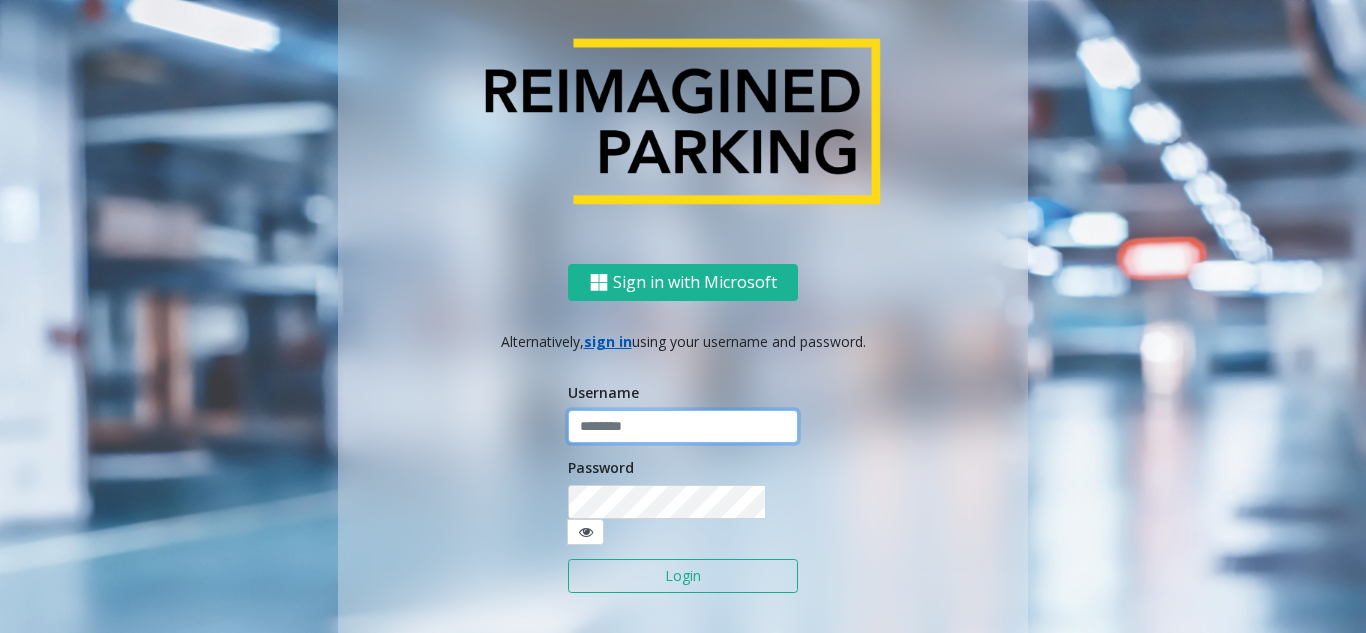 click 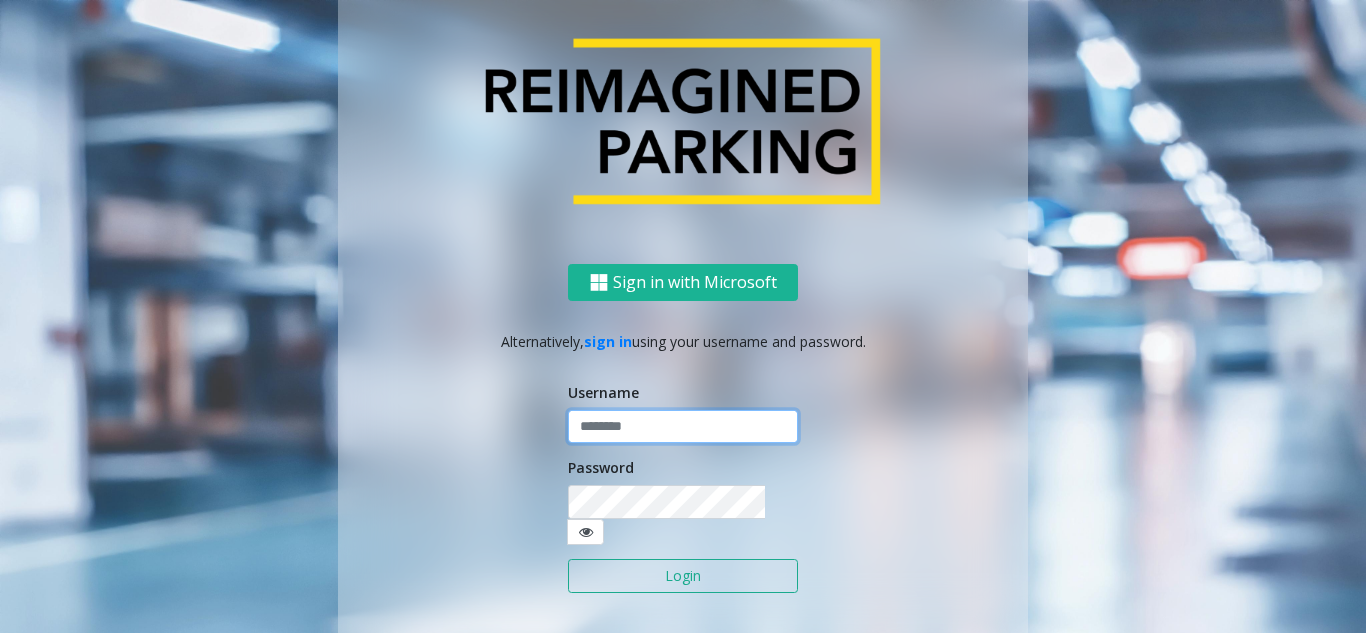 paste on "**********" 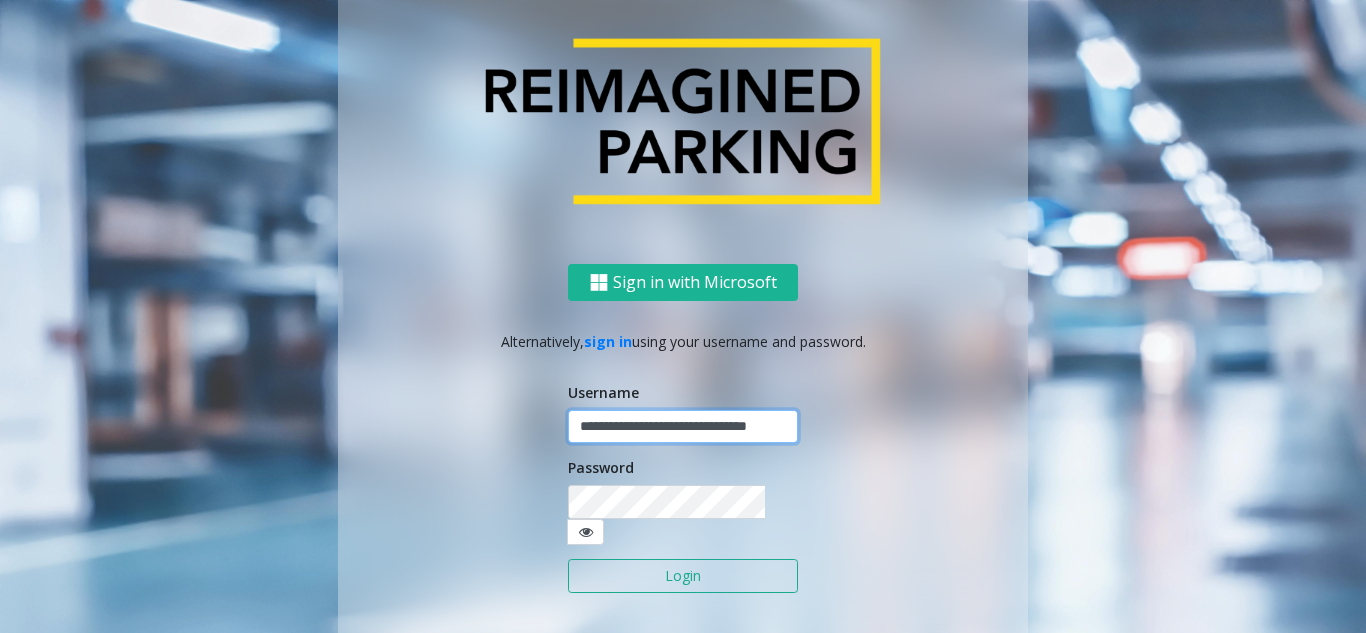 scroll, scrollTop: 0, scrollLeft: 32, axis: horizontal 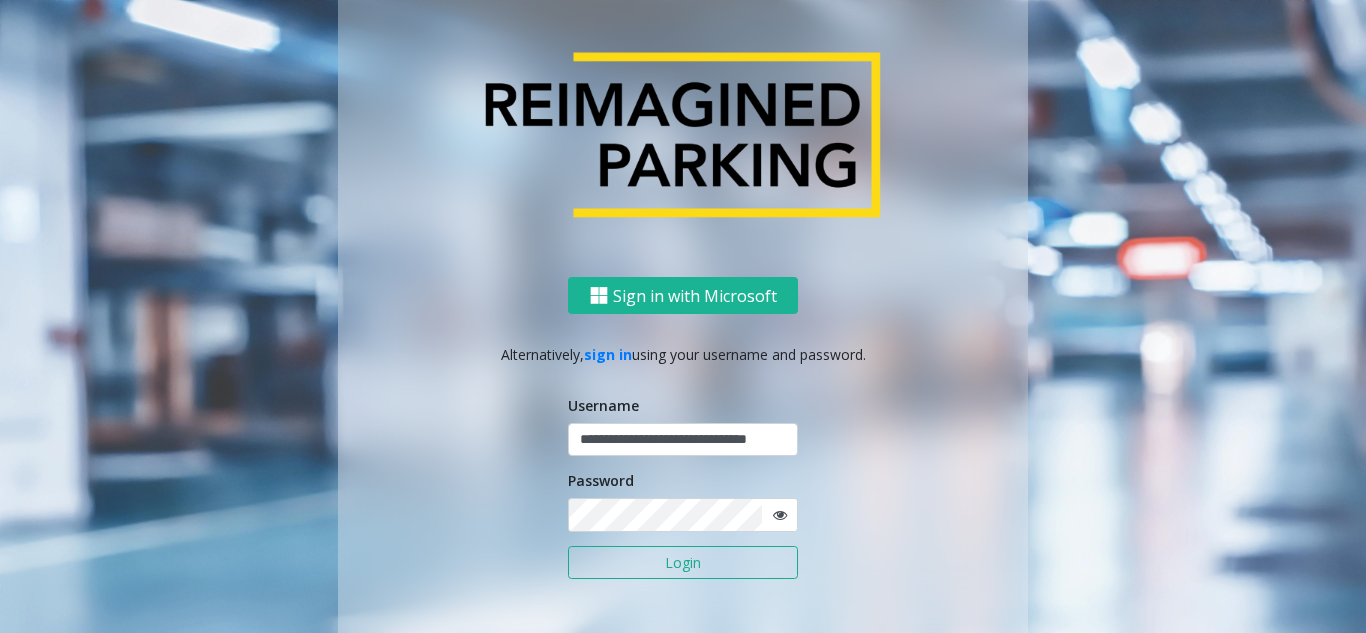 click on "Login" 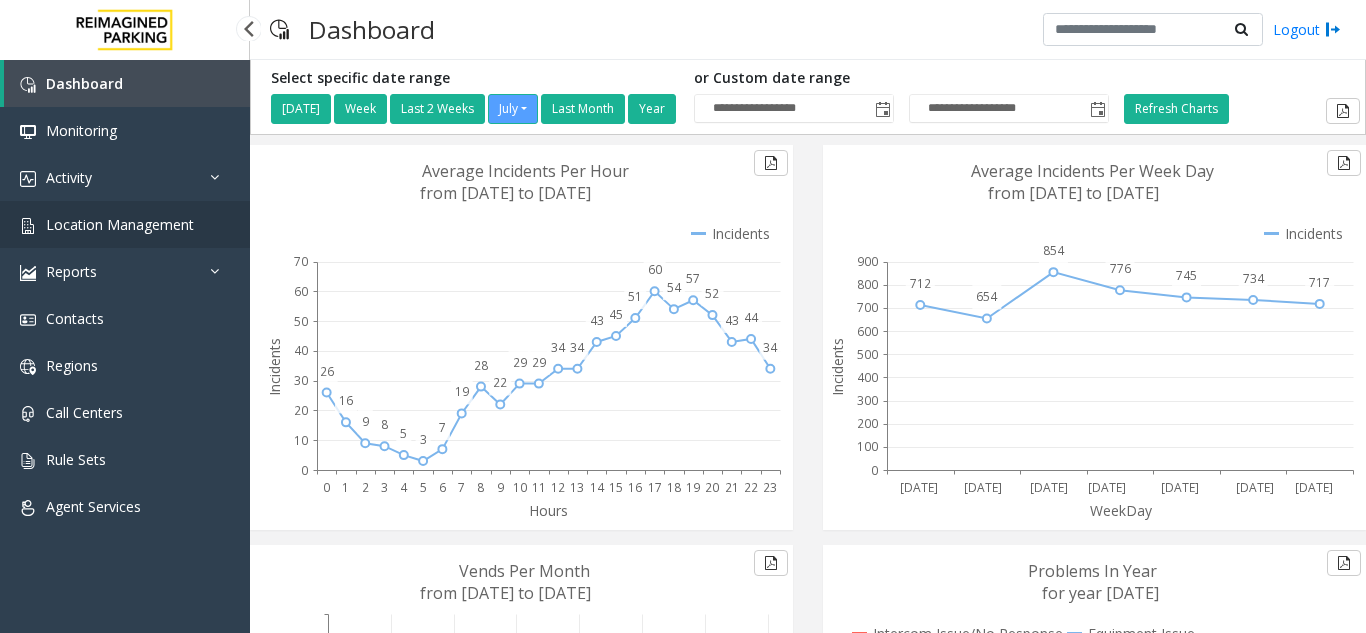 click on "Location Management" at bounding box center (120, 224) 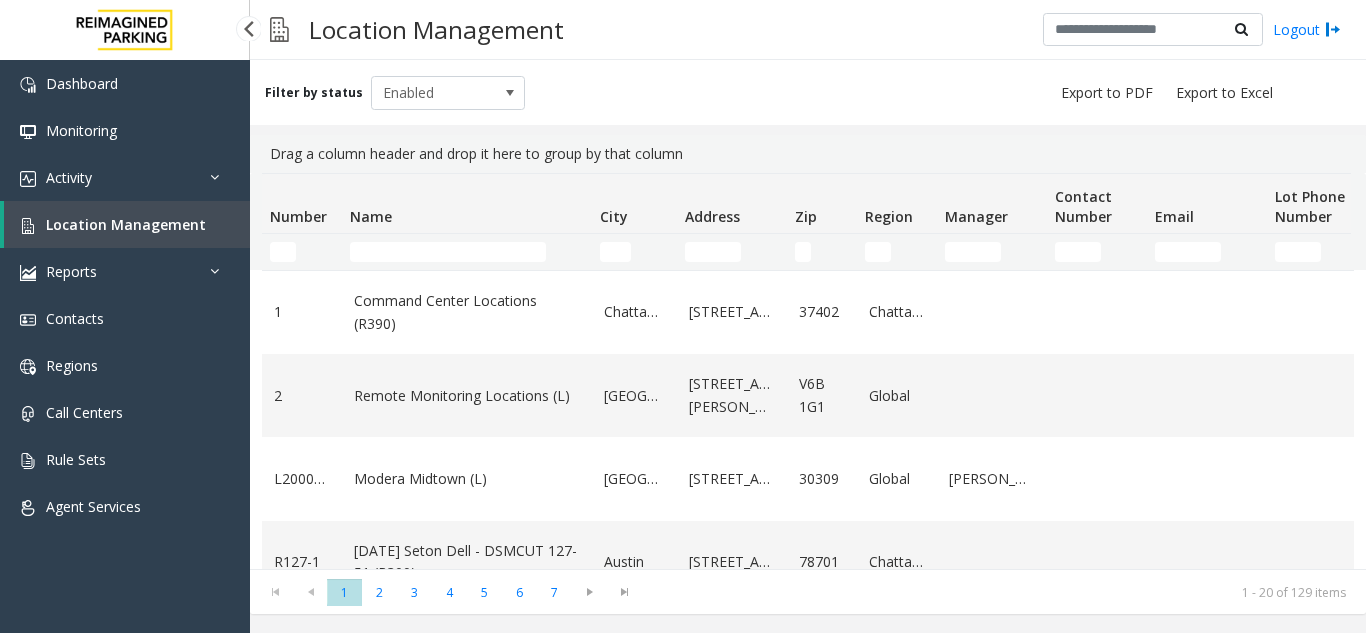 click on "Location Management" at bounding box center [127, 224] 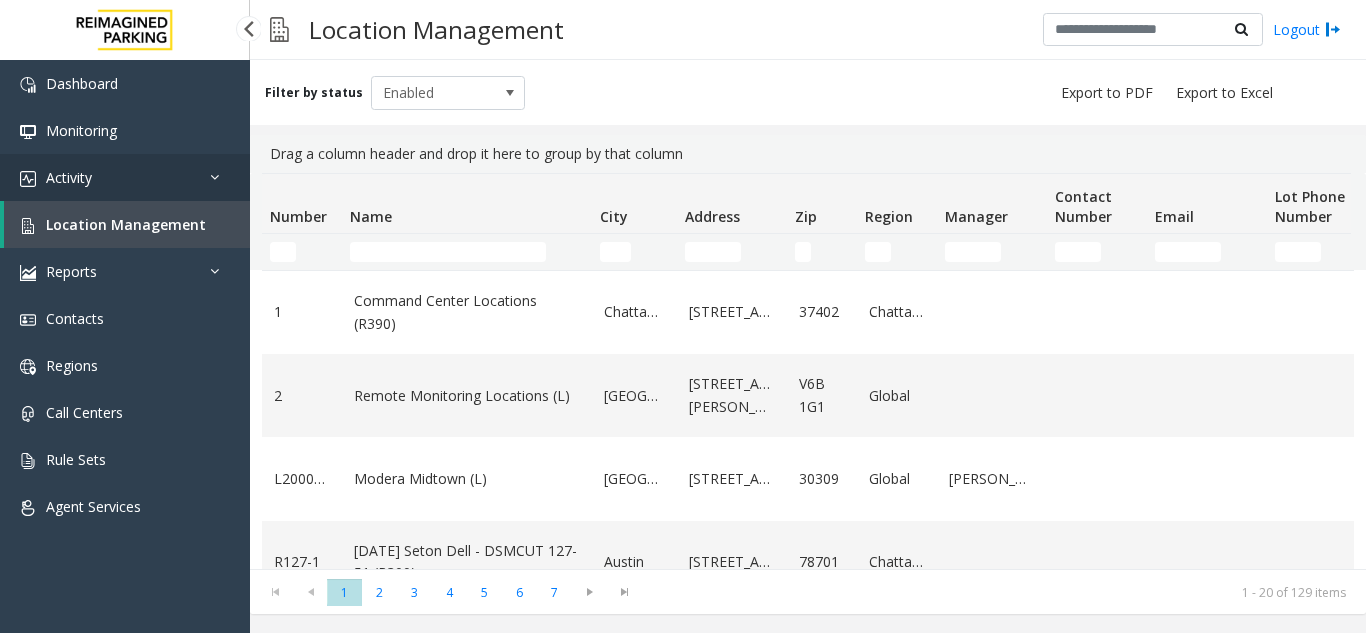 click on "Activity" at bounding box center (69, 177) 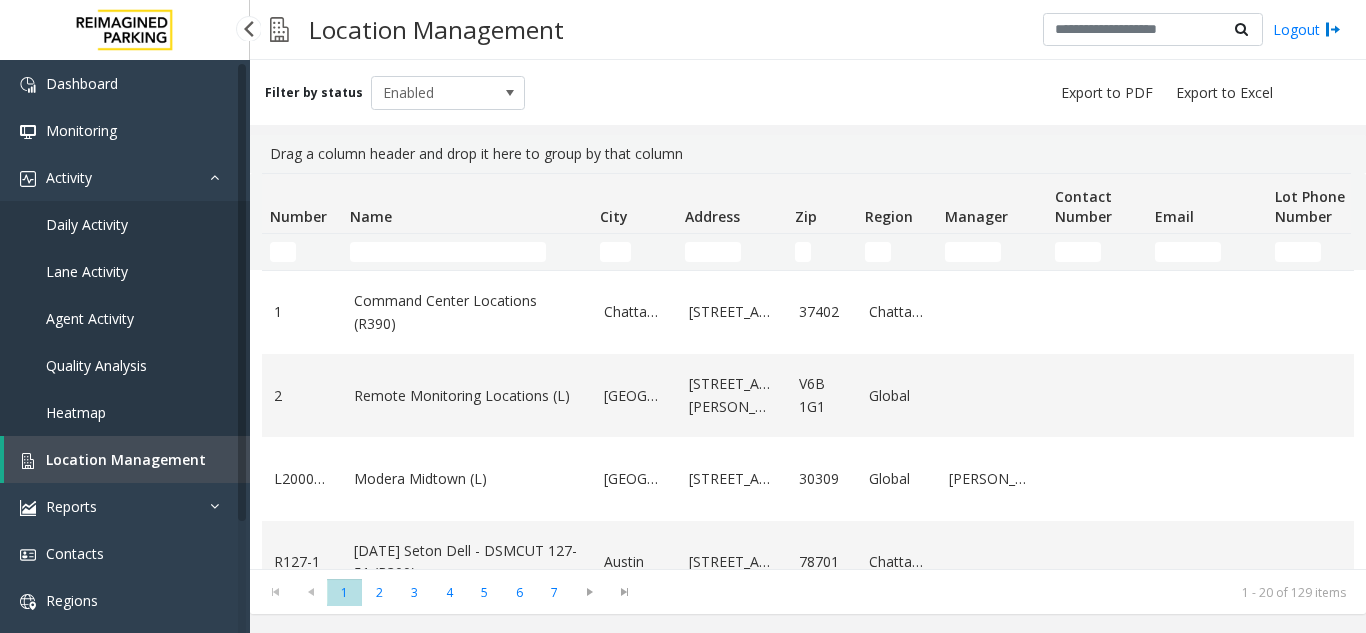 click on "Agent Activity" at bounding box center (125, 318) 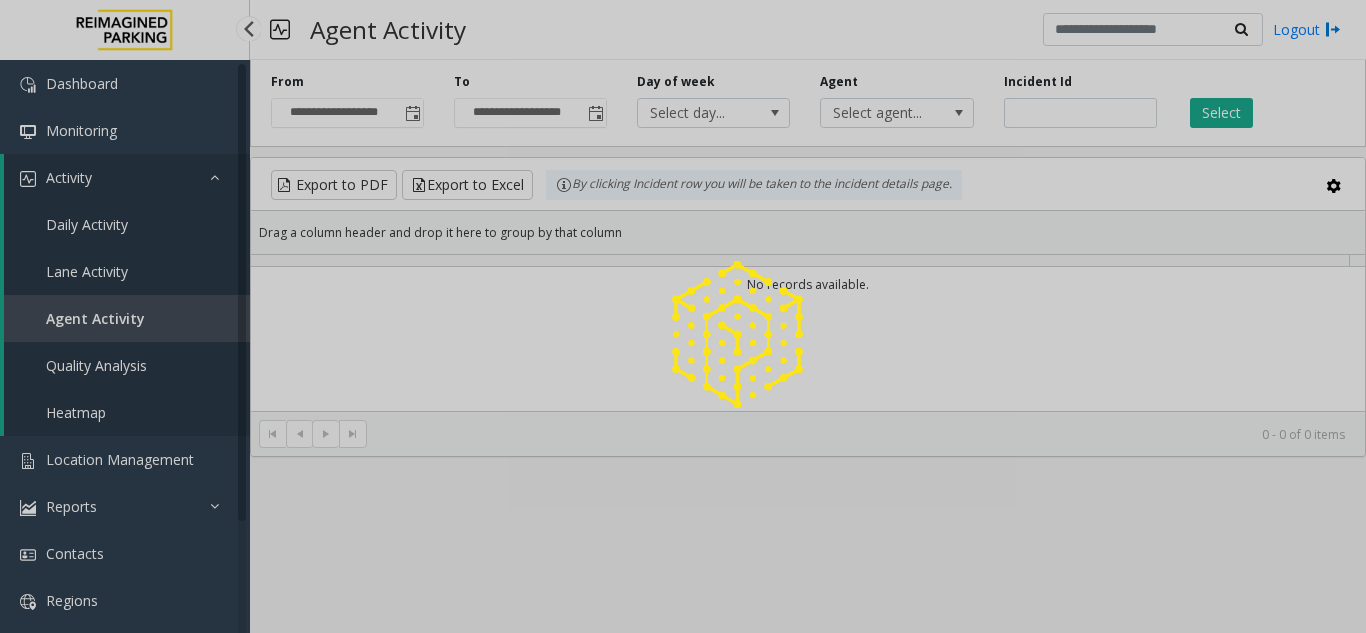 click on "**********" at bounding box center [683, 316] 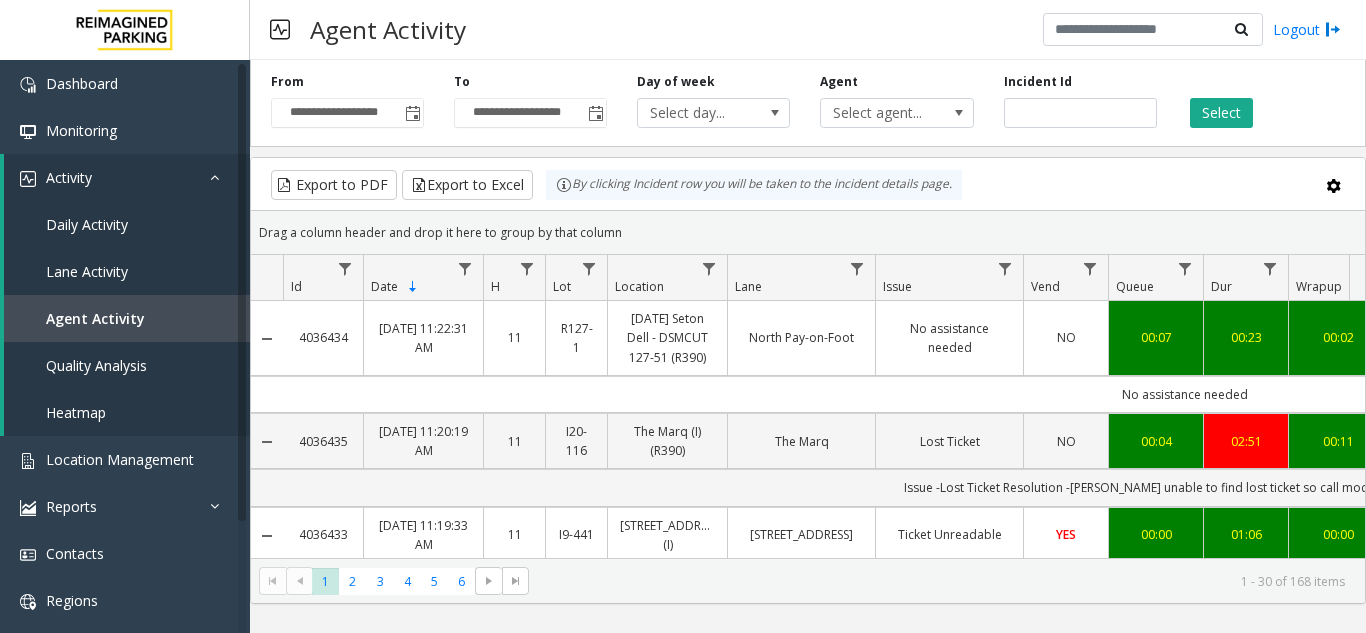 click on "**********" 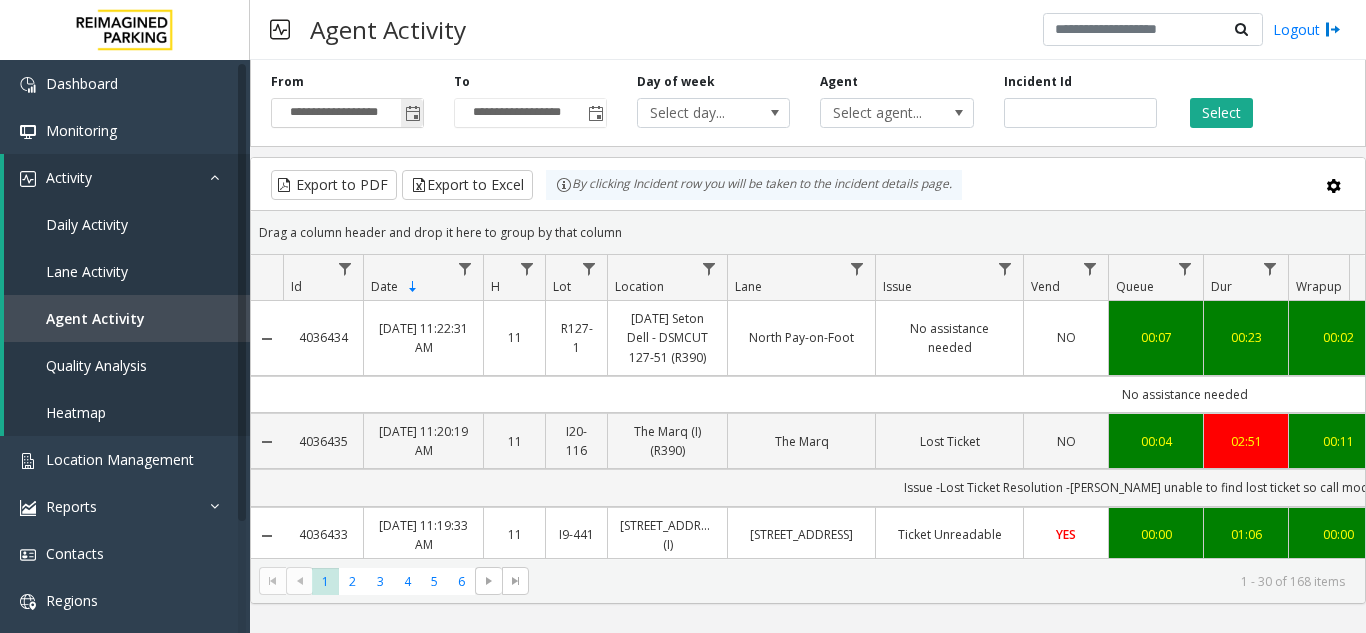 click 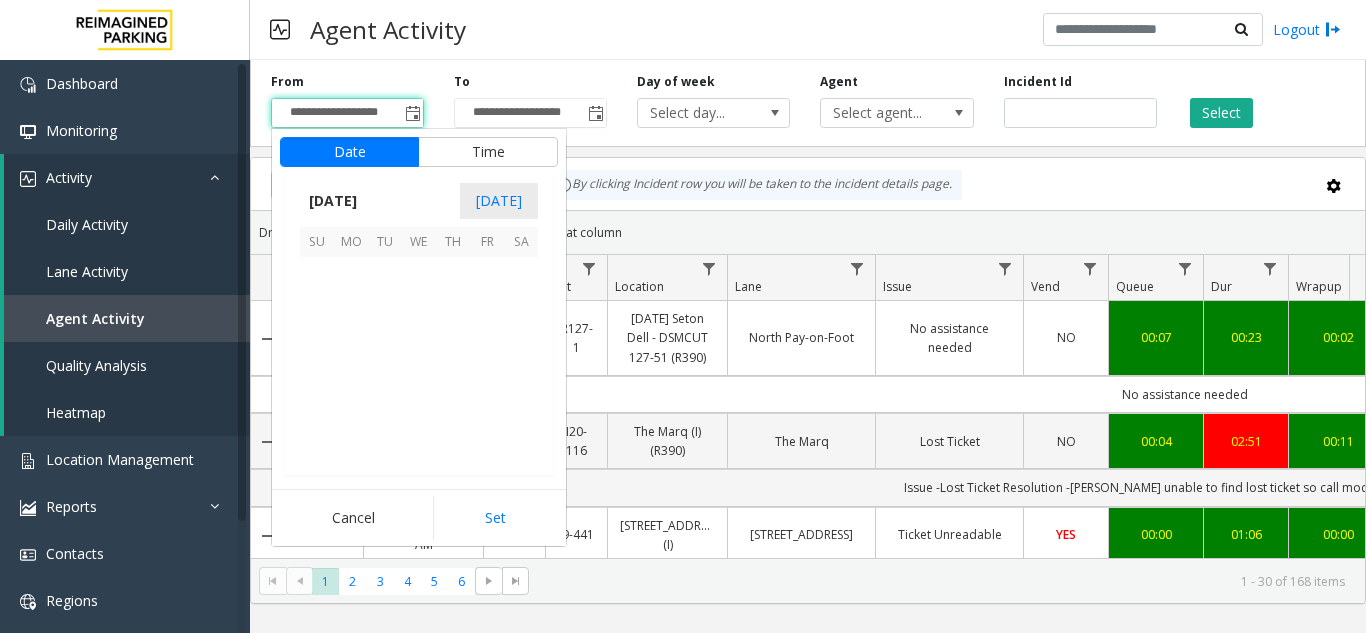 scroll, scrollTop: 358428, scrollLeft: 0, axis: vertical 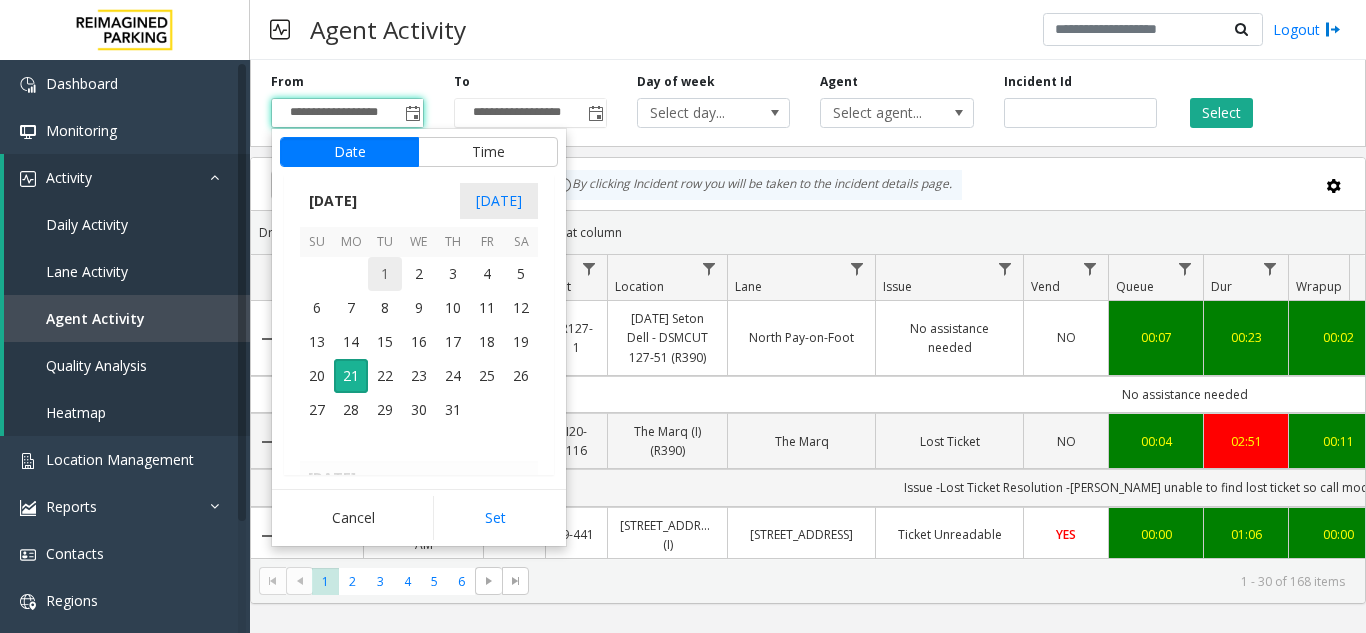click on "1" at bounding box center [385, 274] 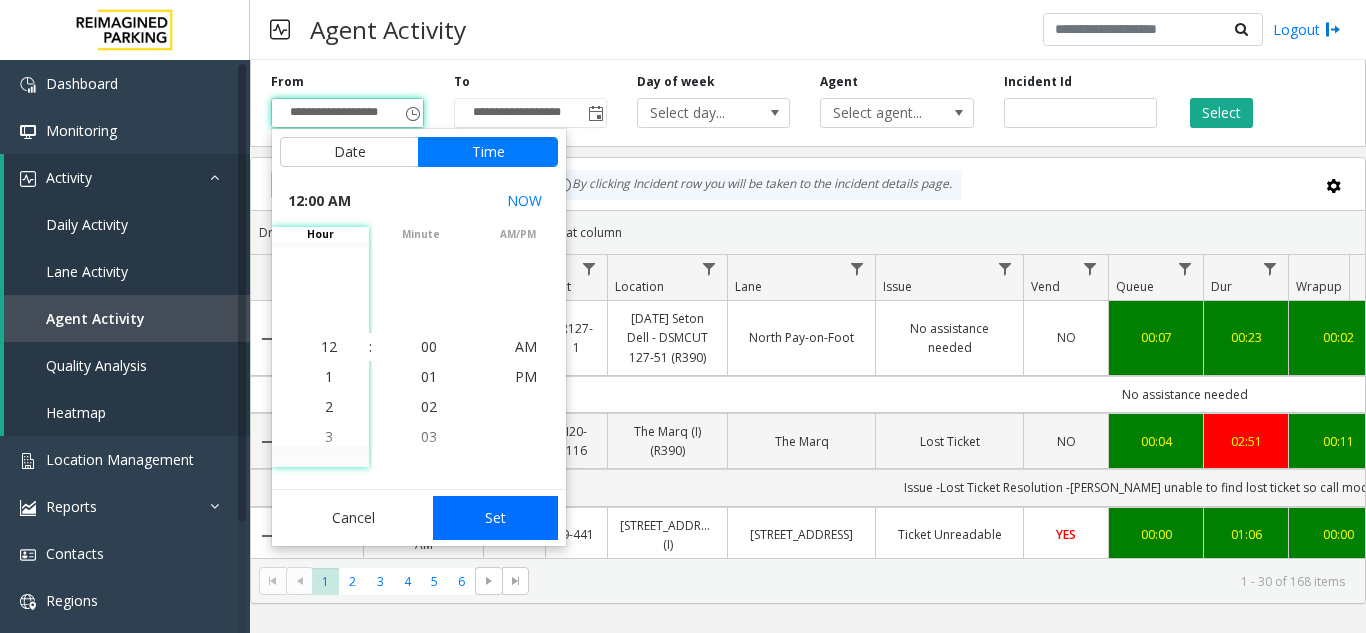 click on "Set" 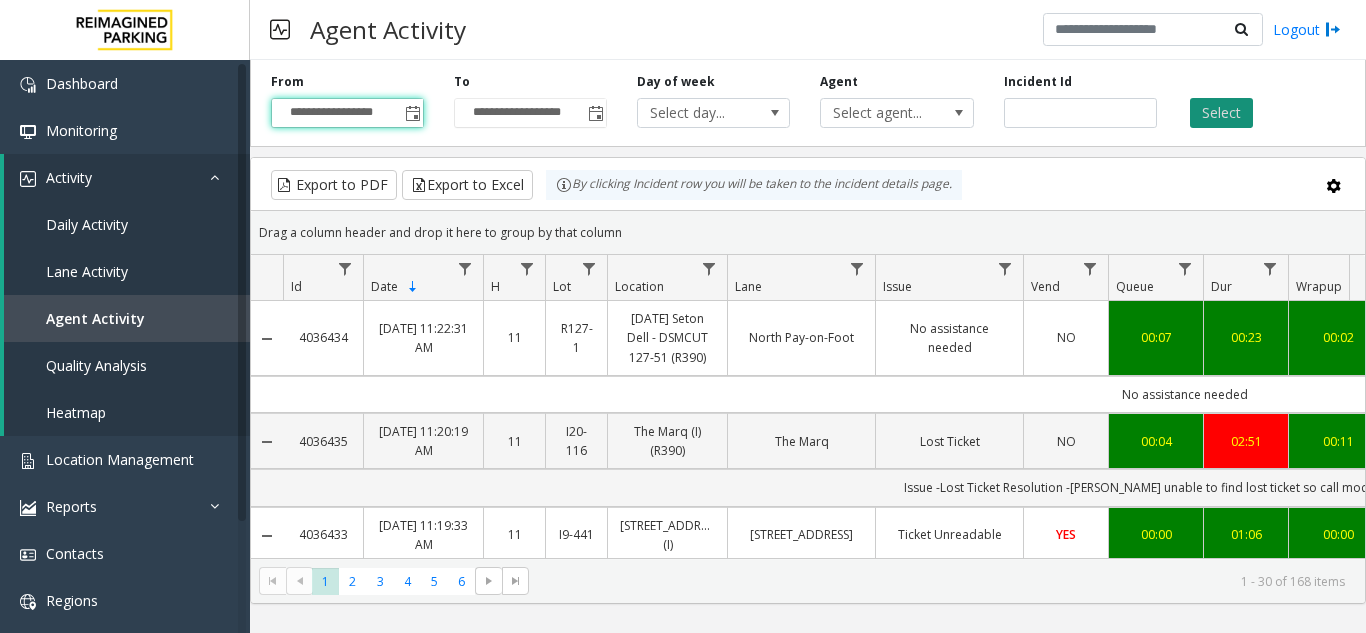 drag, startPoint x: 1252, startPoint y: 94, endPoint x: 1243, endPoint y: 99, distance: 10.29563 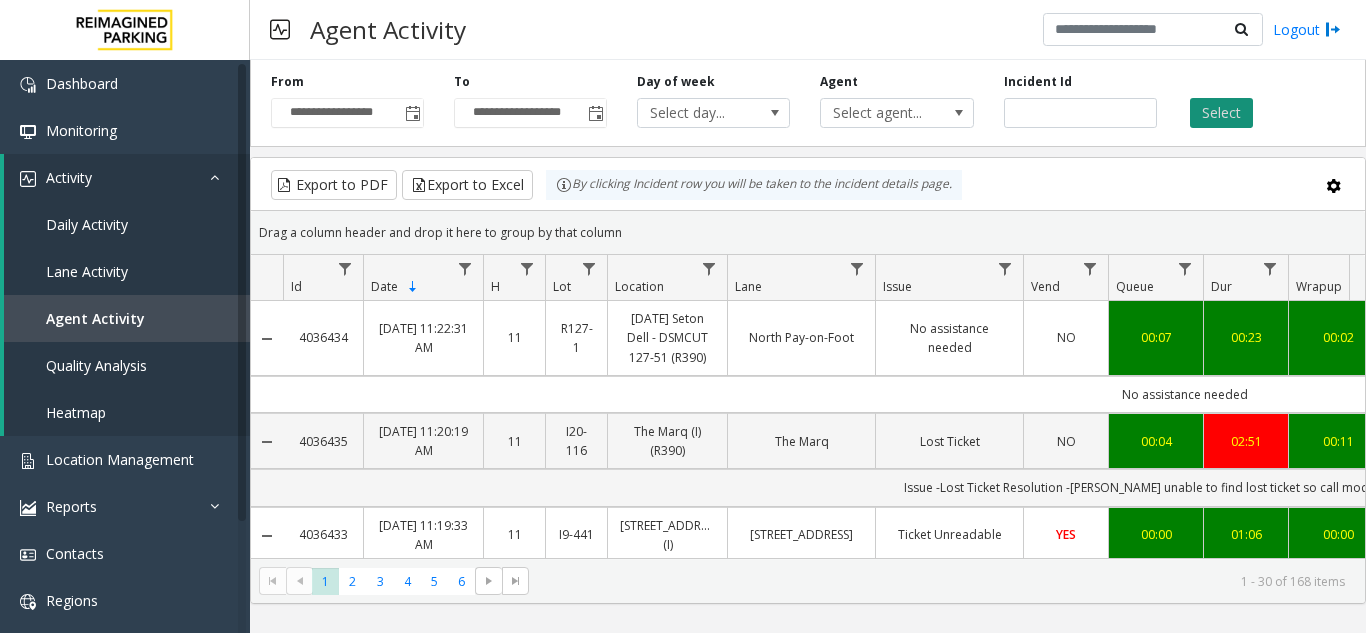 click on "Select" 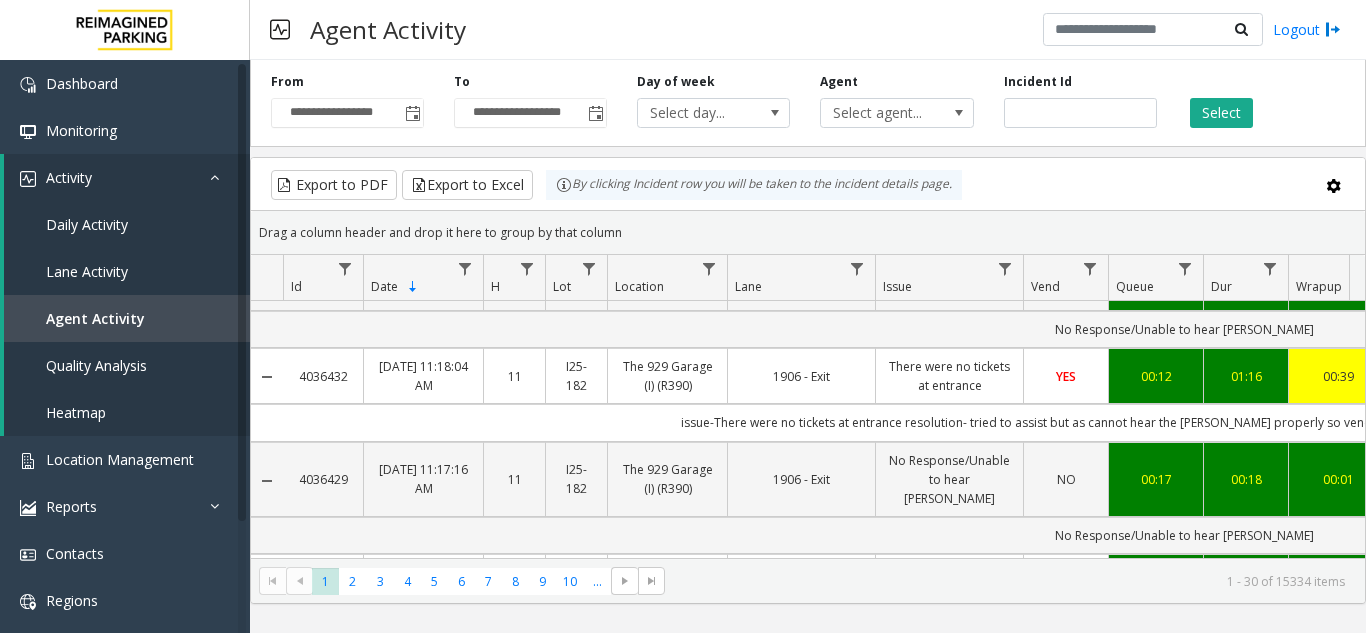 scroll, scrollTop: 400, scrollLeft: 0, axis: vertical 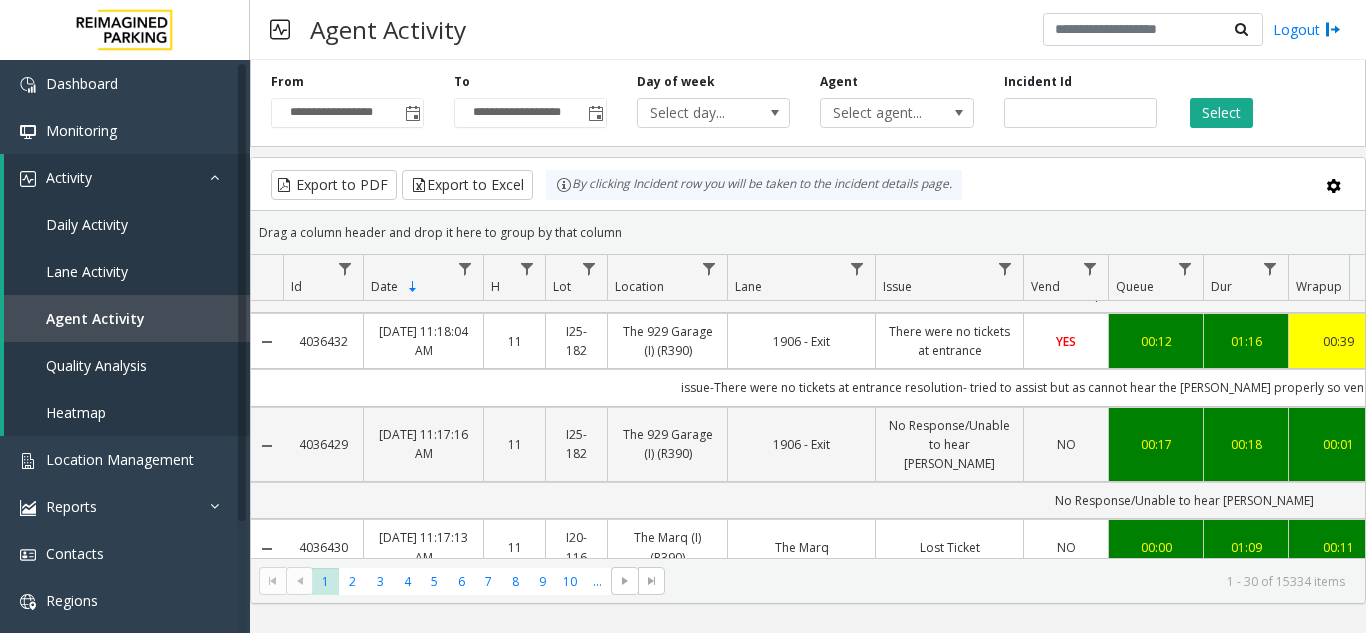 click on "Agent Activity Logout" at bounding box center [808, 30] 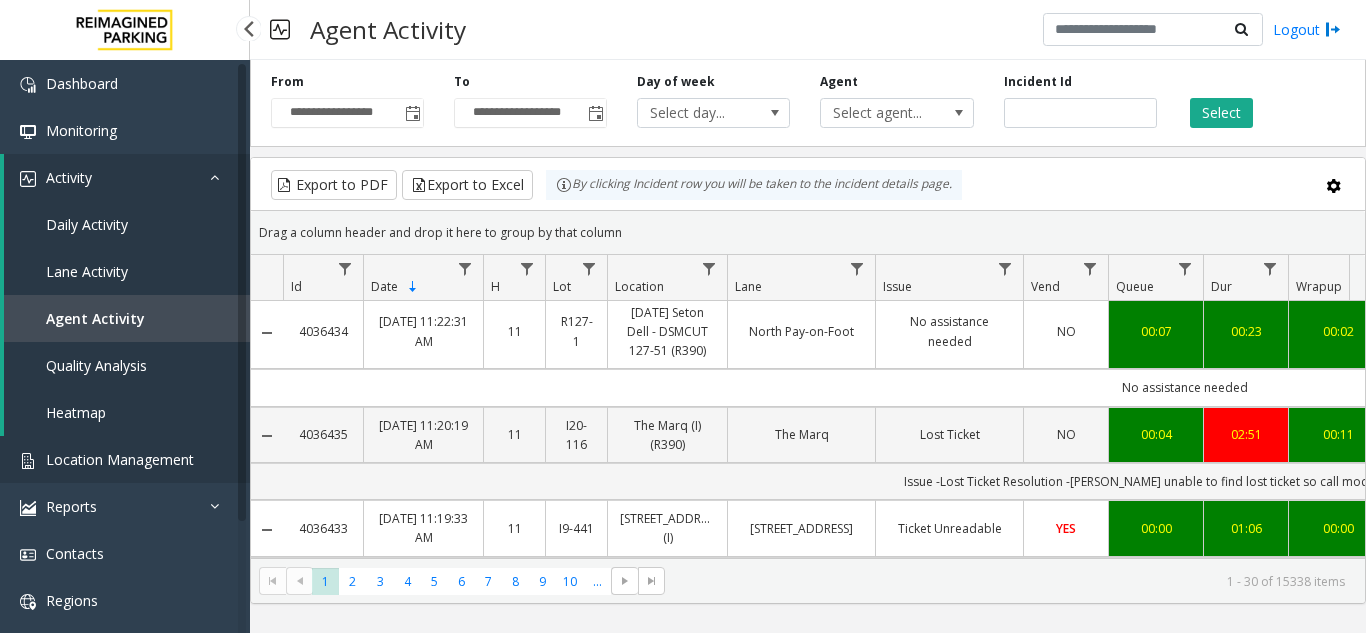 click on "Location Management" at bounding box center [125, 459] 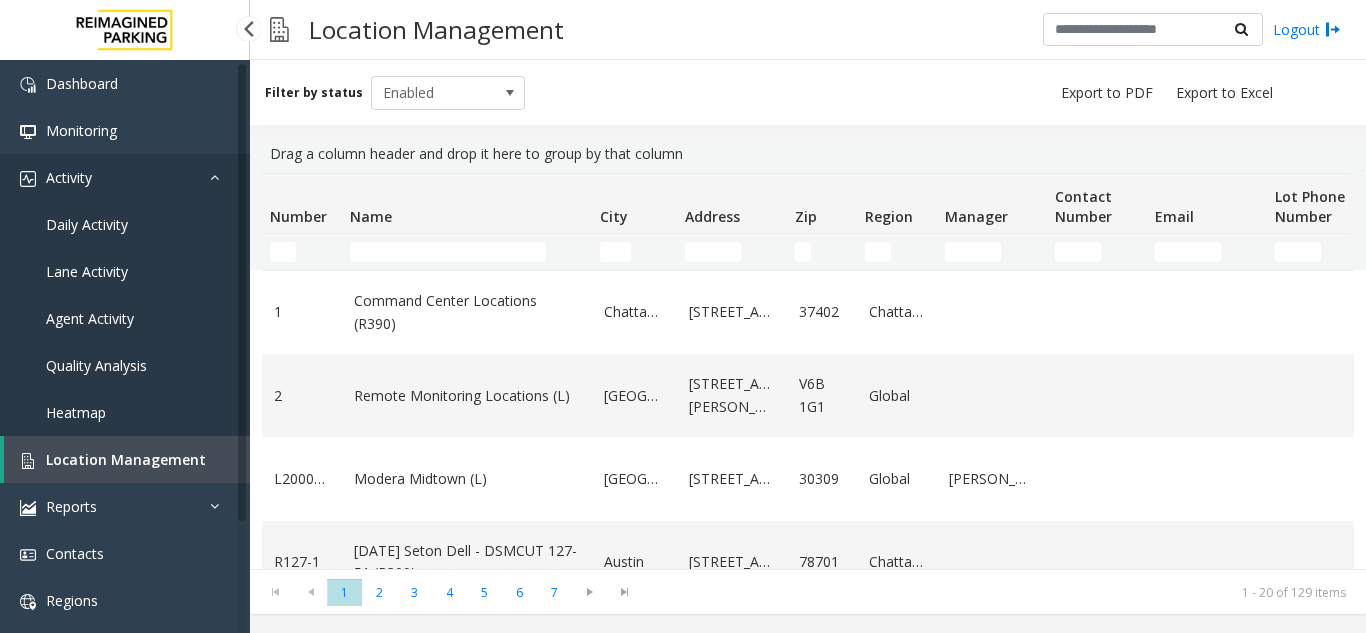 click on "Activity" at bounding box center [125, 177] 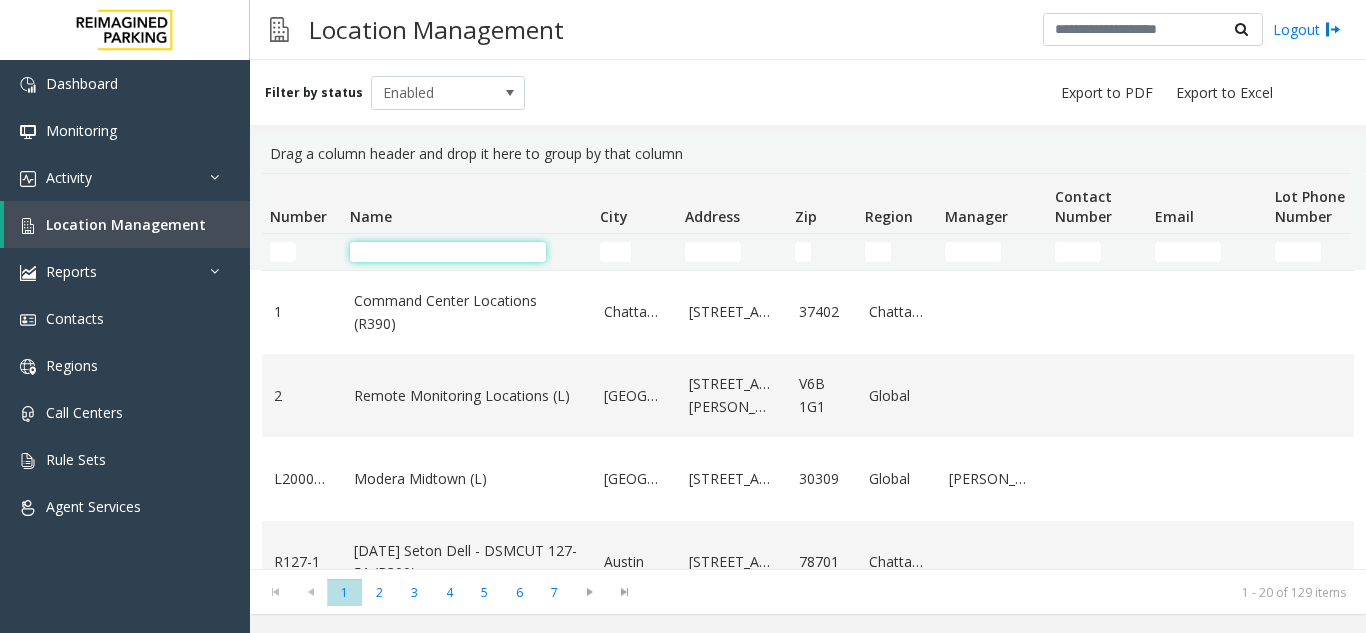 click 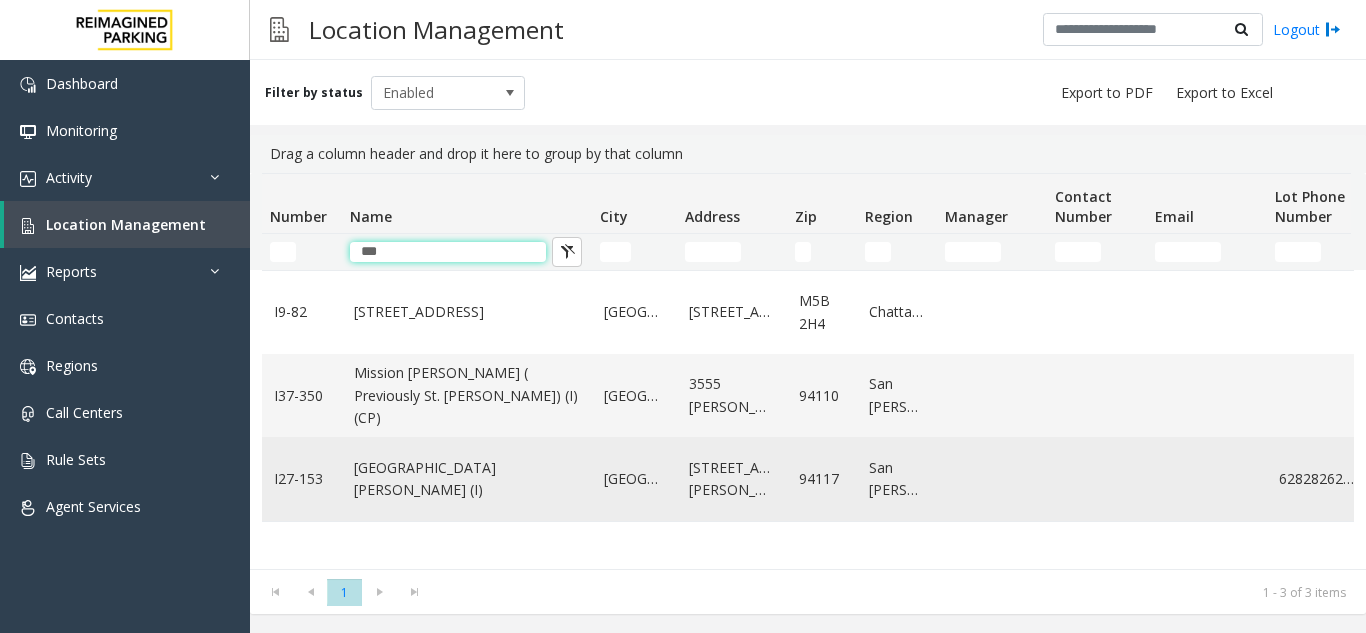 type on "***" 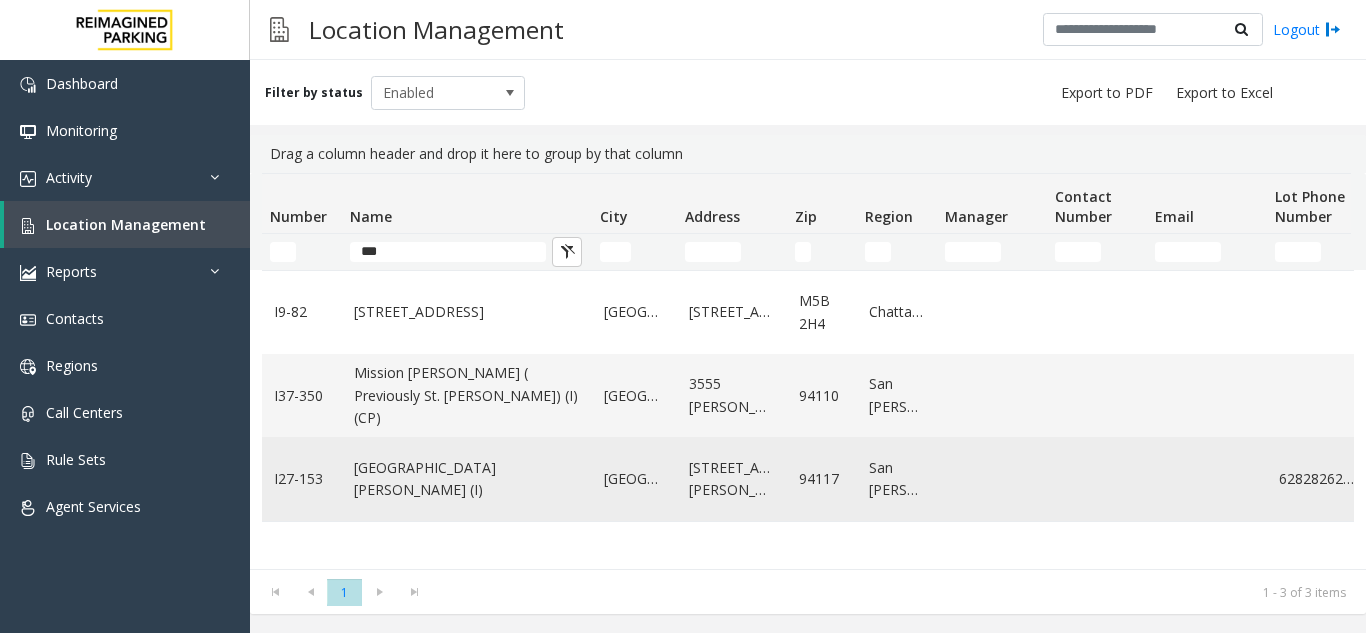 click on "[GEOGRAPHIC_DATA][PERSON_NAME] (I)" 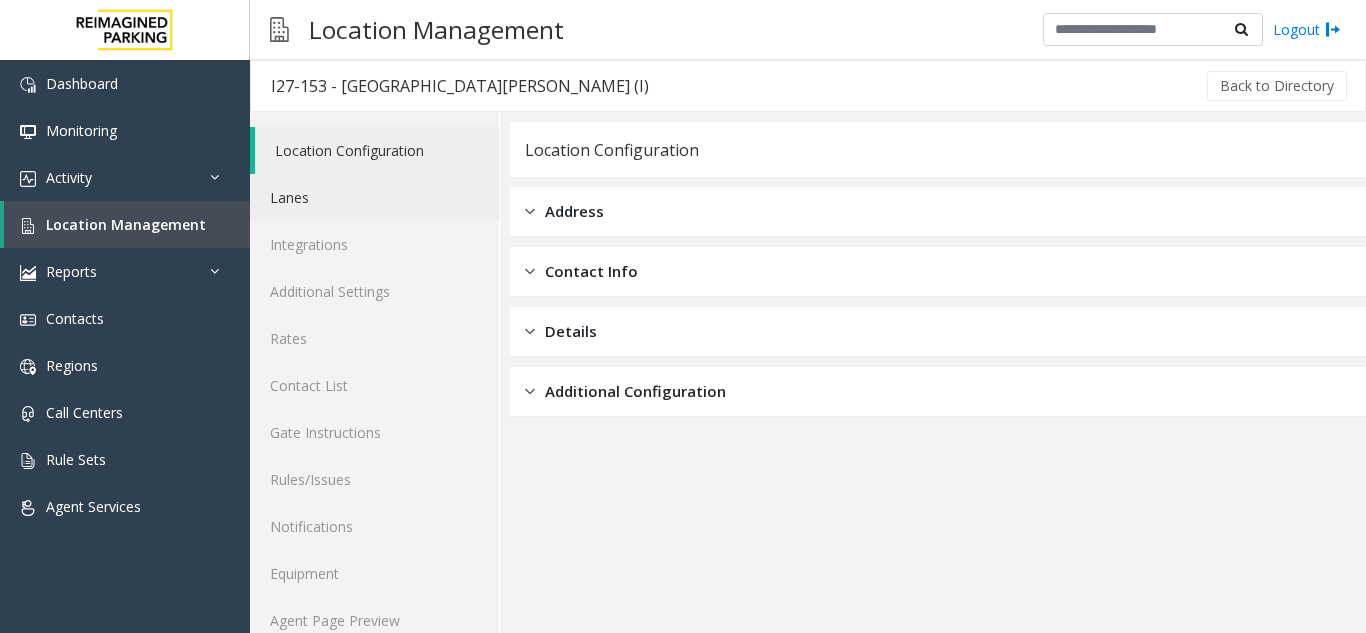 click on "Lanes" 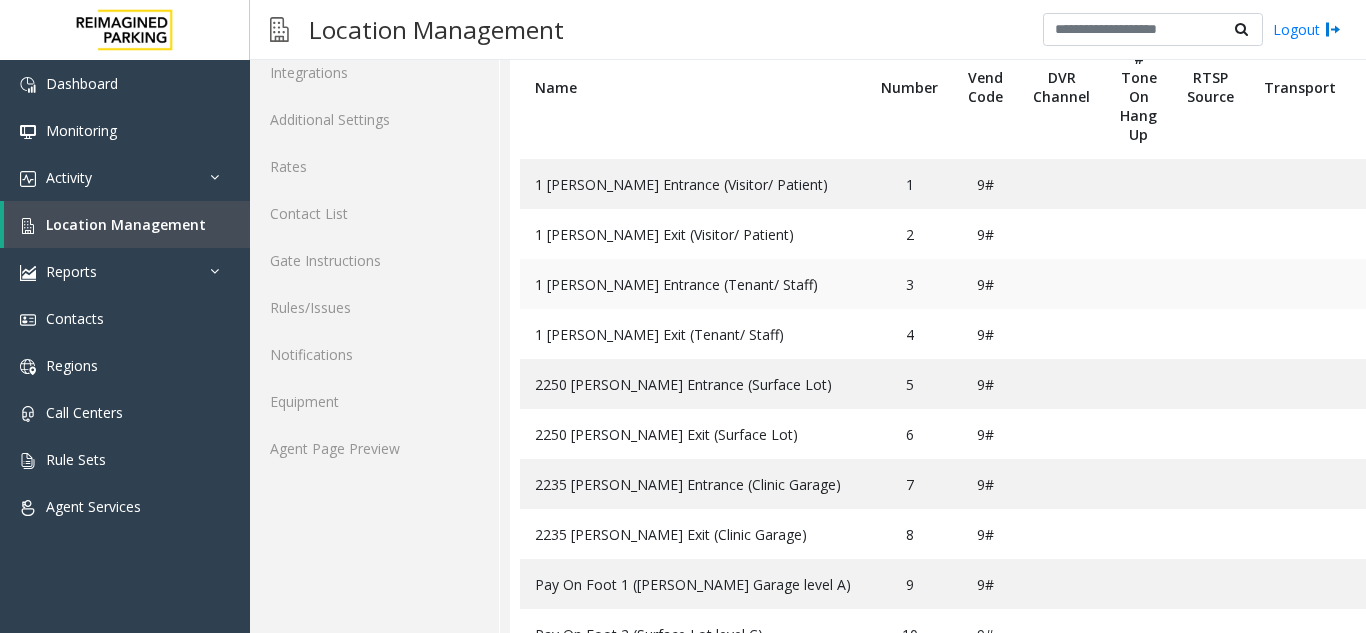 scroll, scrollTop: 200, scrollLeft: 0, axis: vertical 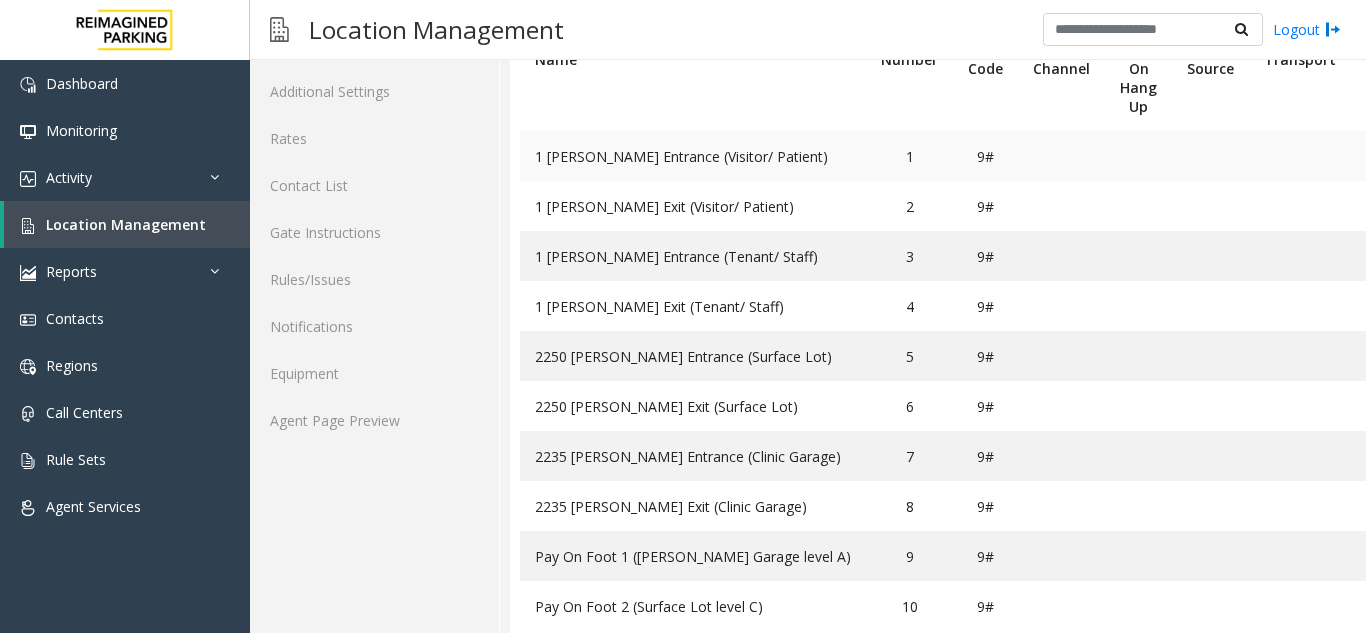 click on "1 [PERSON_NAME] Entrance (Visitor/ Patient)" 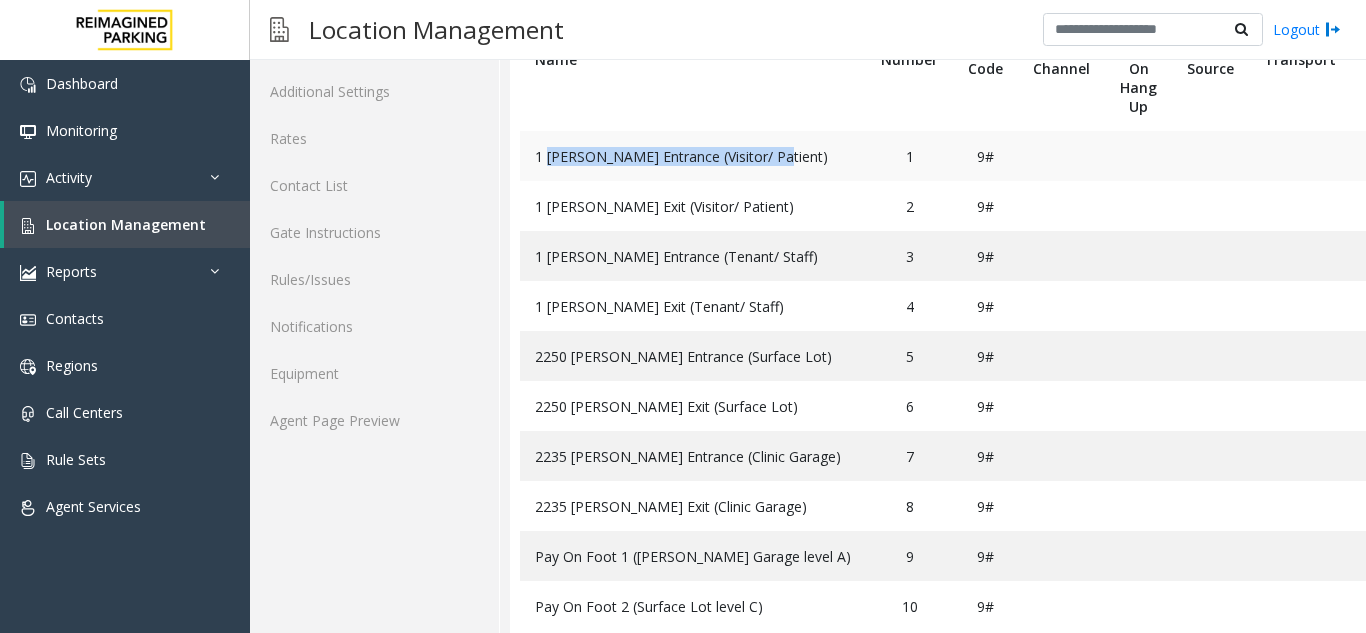 drag, startPoint x: 566, startPoint y: 157, endPoint x: 783, endPoint y: 157, distance: 217 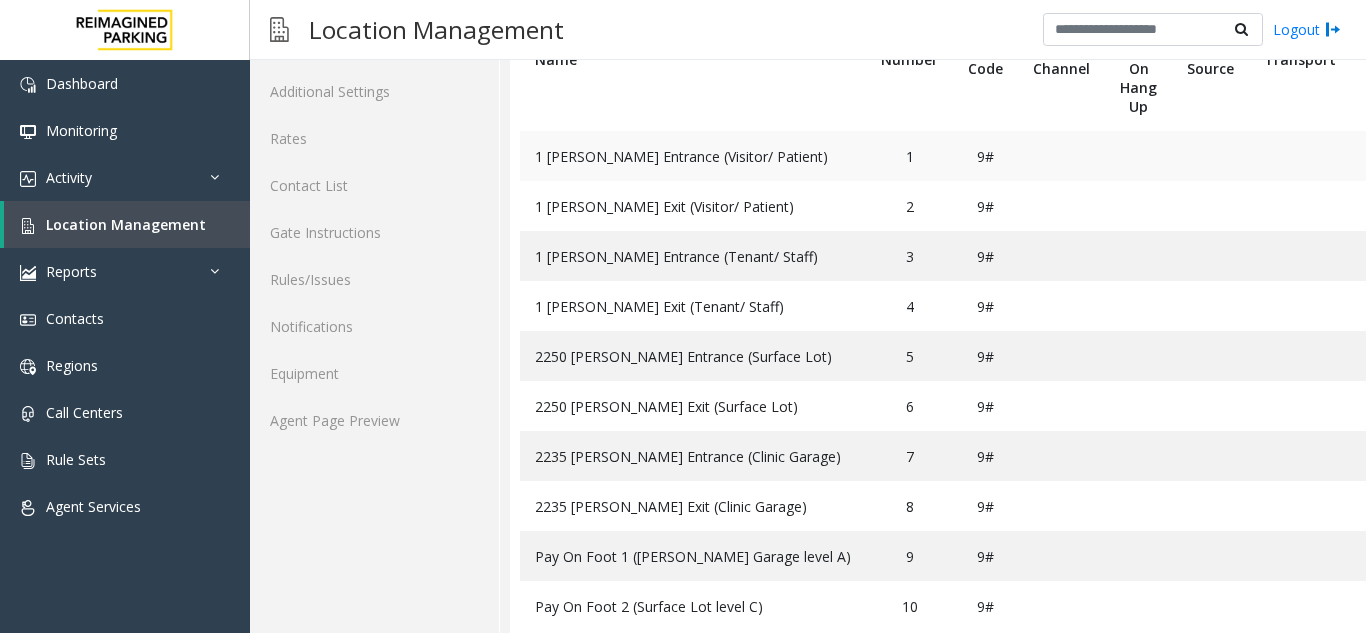 click on "1 [PERSON_NAME] Entrance (Visitor/ Patient)" 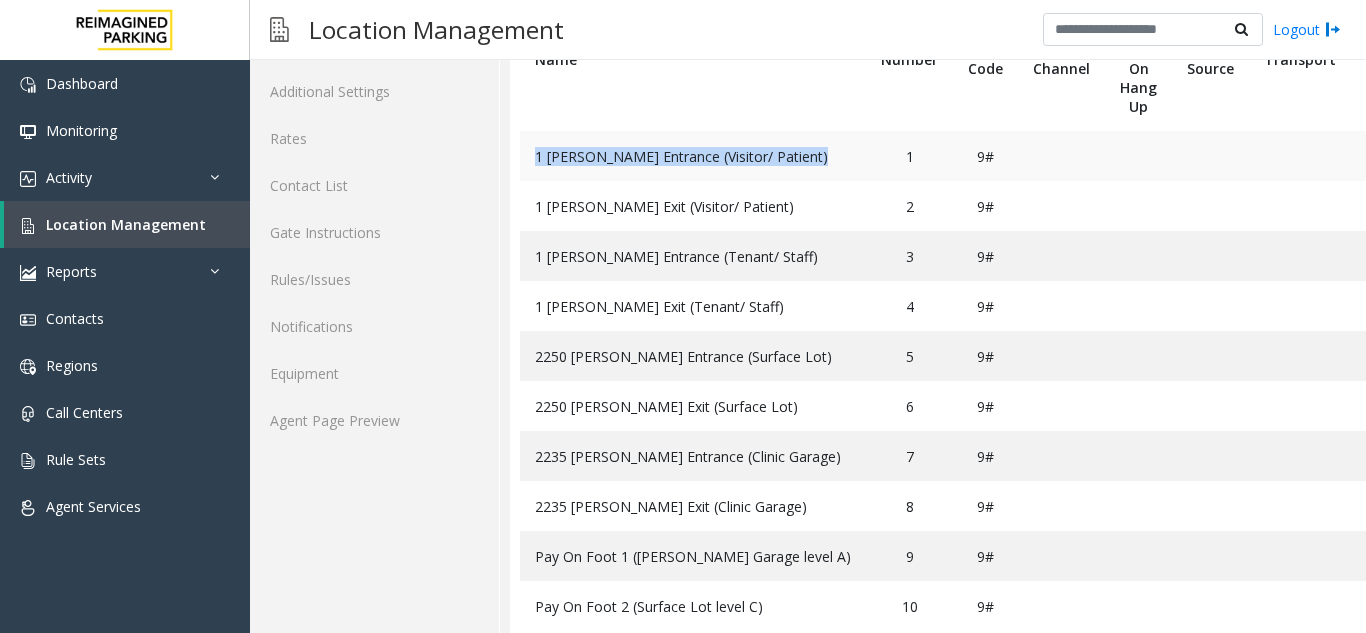 drag, startPoint x: 783, startPoint y: 157, endPoint x: 594, endPoint y: 159, distance: 189.01057 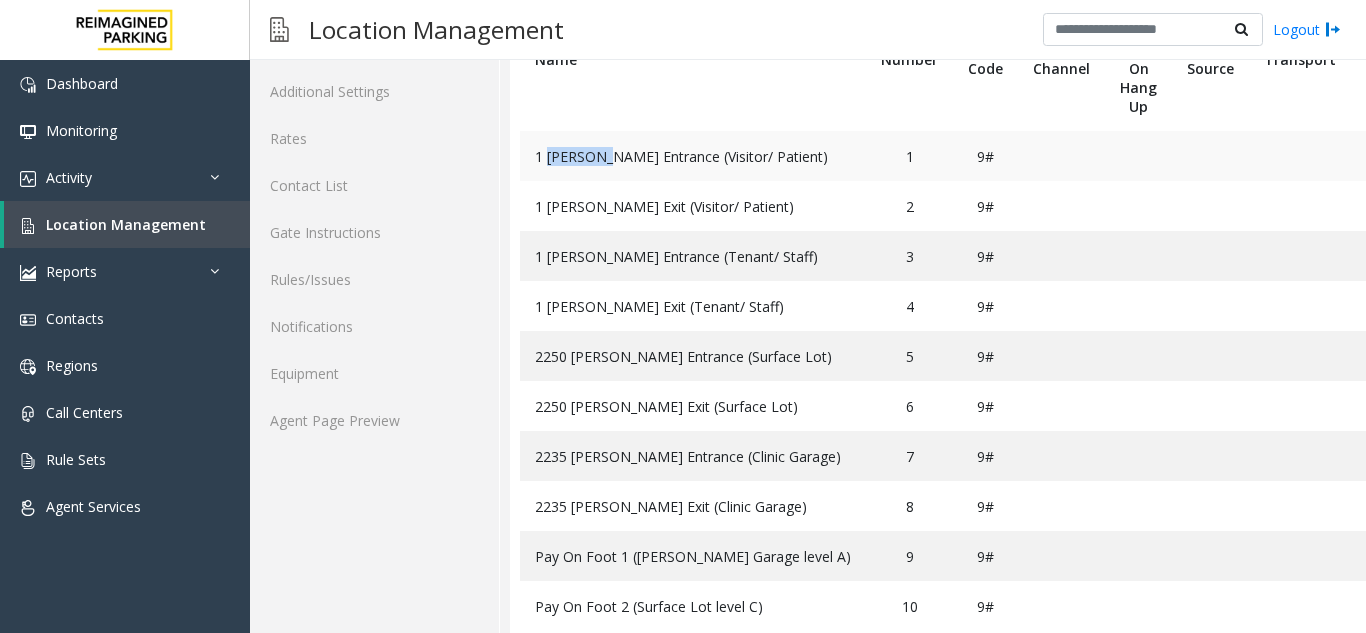 click on "1 [PERSON_NAME] Entrance (Visitor/ Patient)" 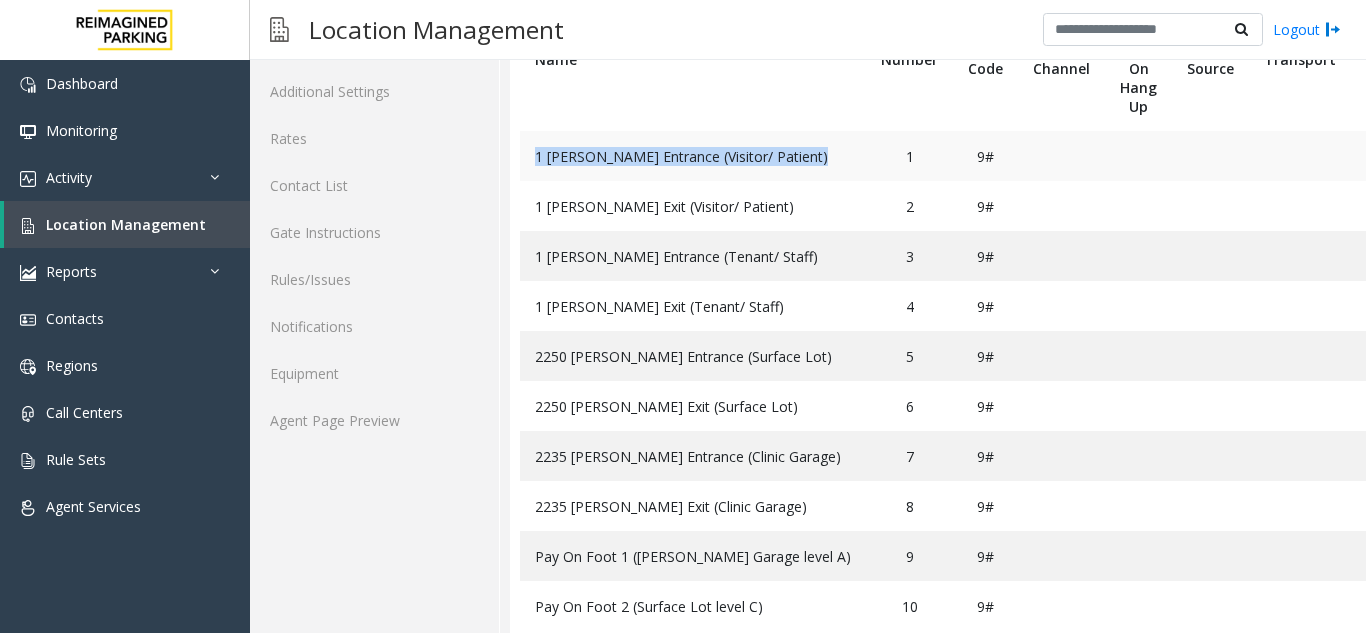 click on "1 [PERSON_NAME] Entrance (Visitor/ Patient)" 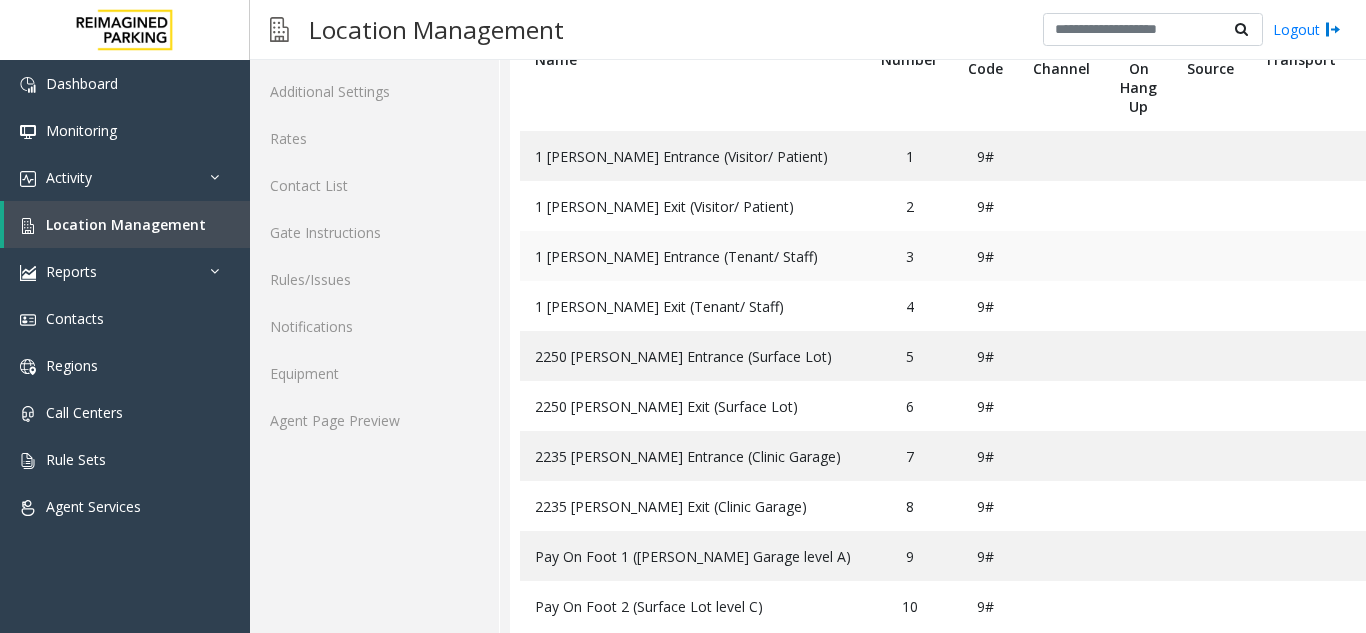 click on "1 [PERSON_NAME] Entrance (Tenant/ Staff)" 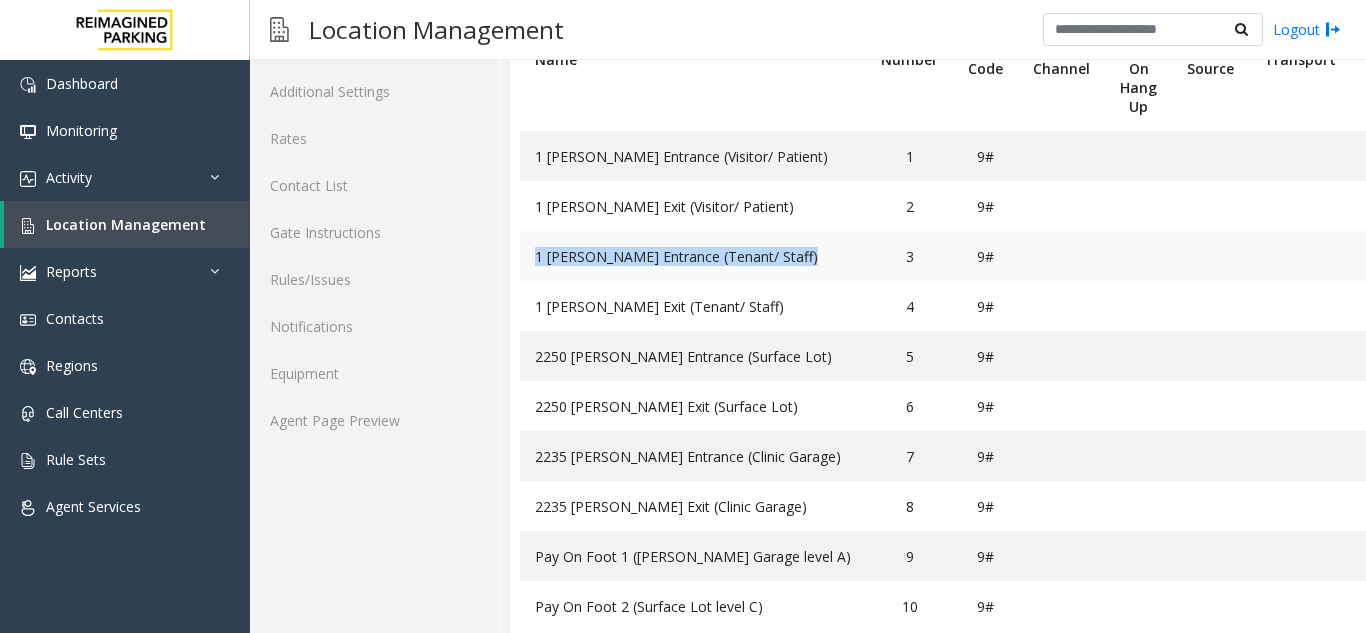 click on "1 [PERSON_NAME] Entrance (Tenant/ Staff)" 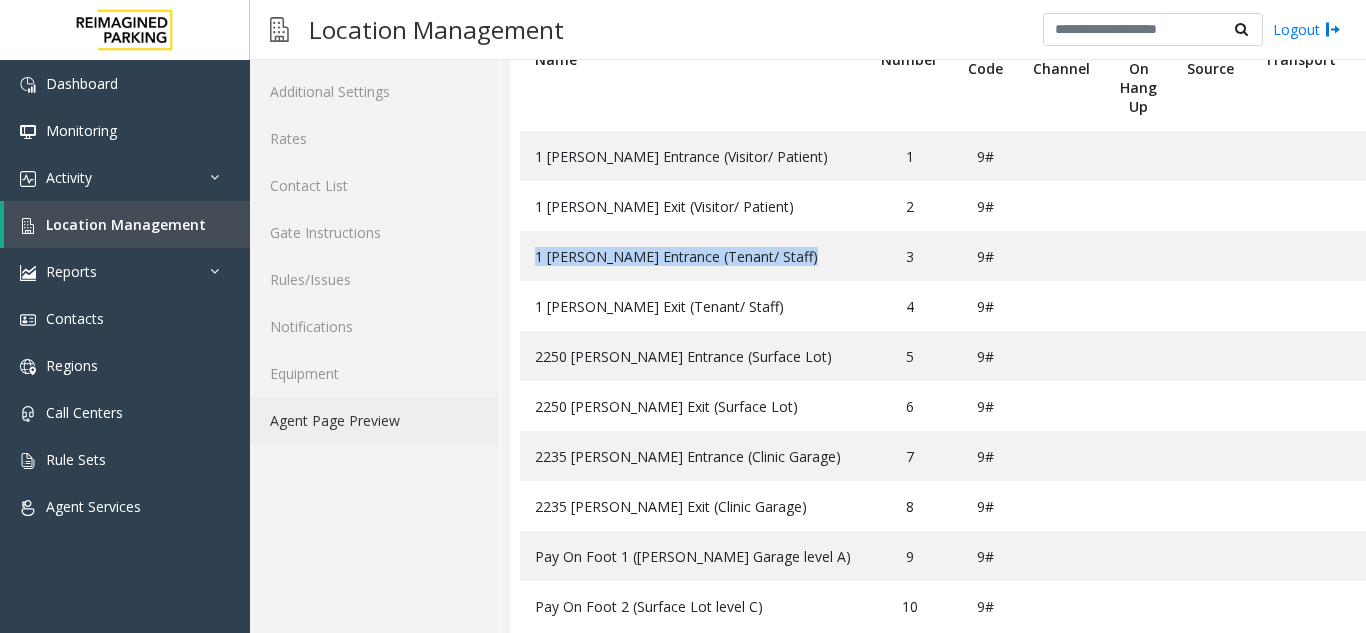 click on "Agent Page Preview" 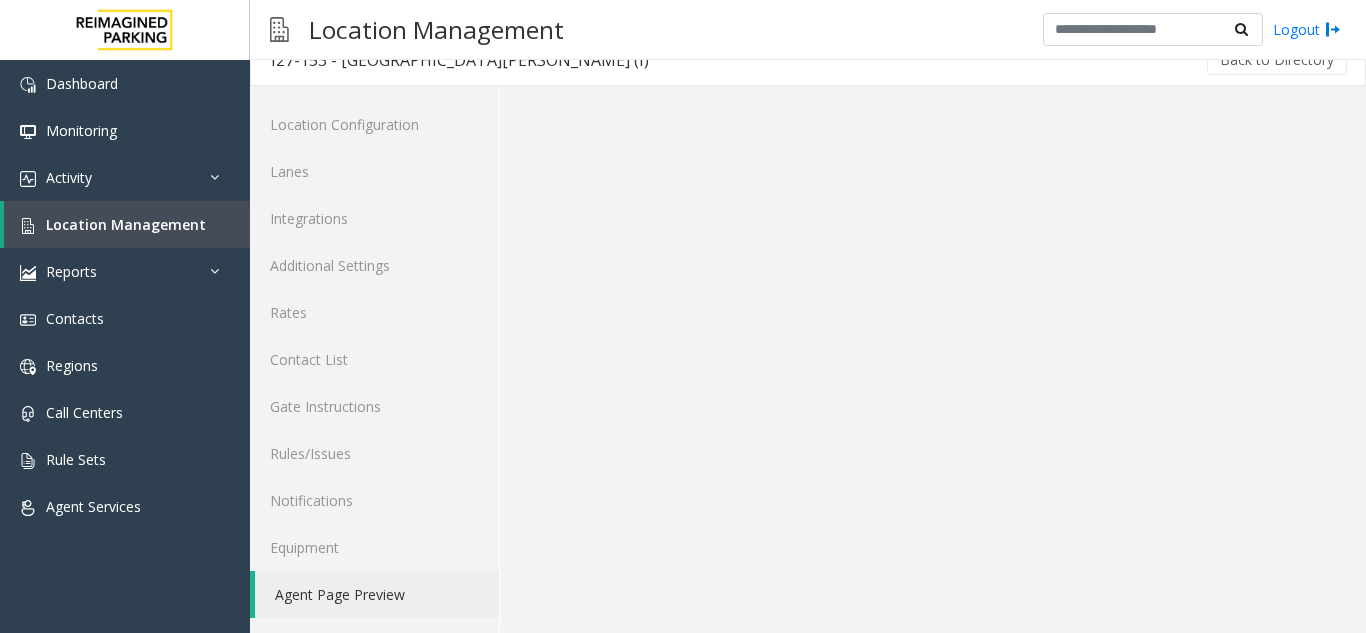 scroll, scrollTop: 26, scrollLeft: 0, axis: vertical 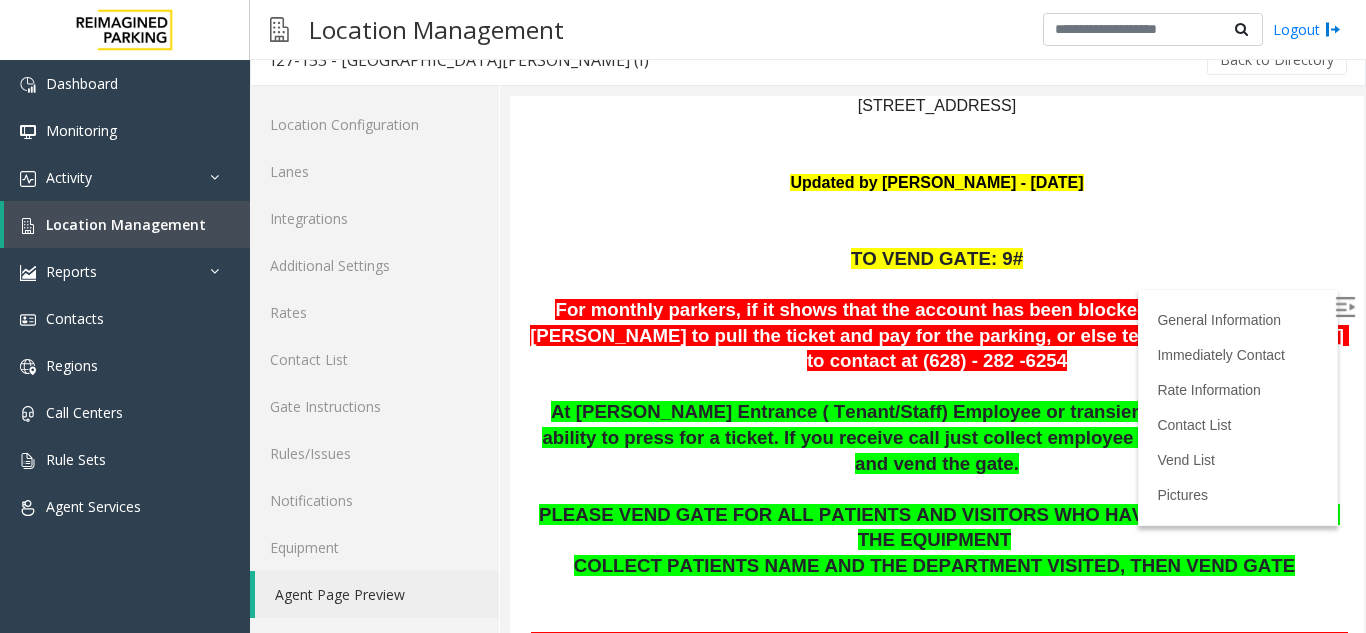 click on "At [PERSON_NAME] Entrance ( Tenant/Staff) Employee or transient would not have the ability to press for a ticket. If you receive call just collect employee name , badge number and vend the gate." at bounding box center [939, 437] 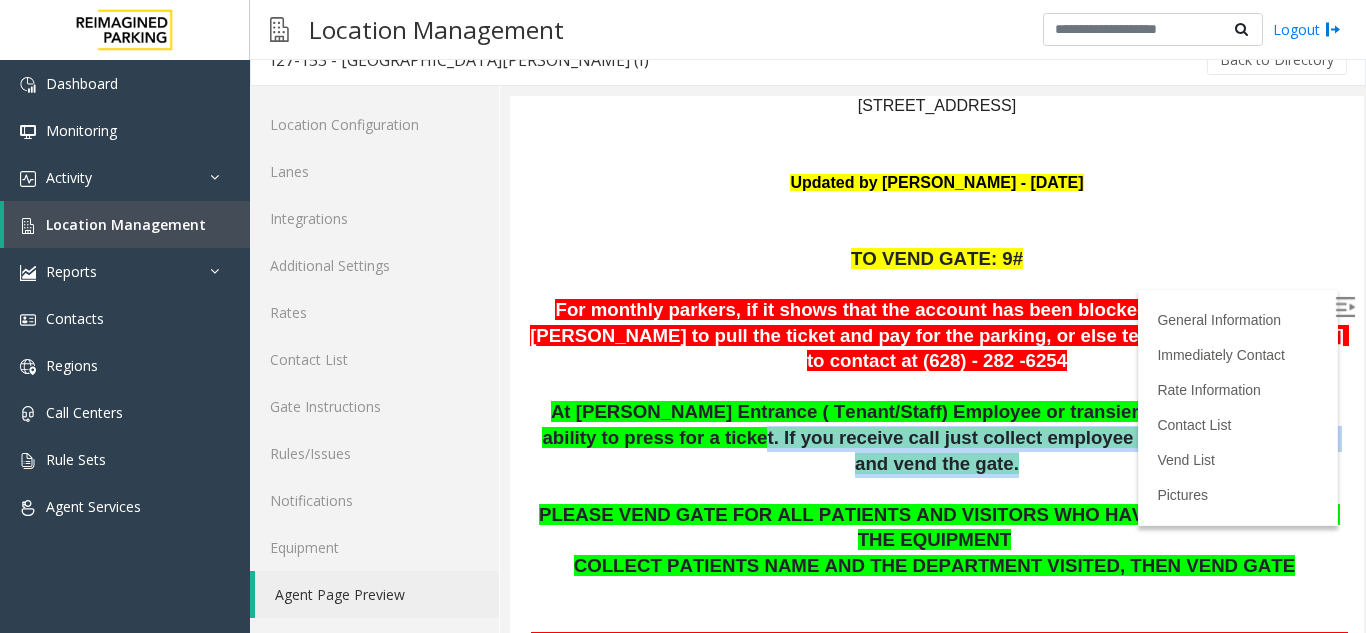 drag, startPoint x: 644, startPoint y: 354, endPoint x: 1297, endPoint y: 359, distance: 653.01917 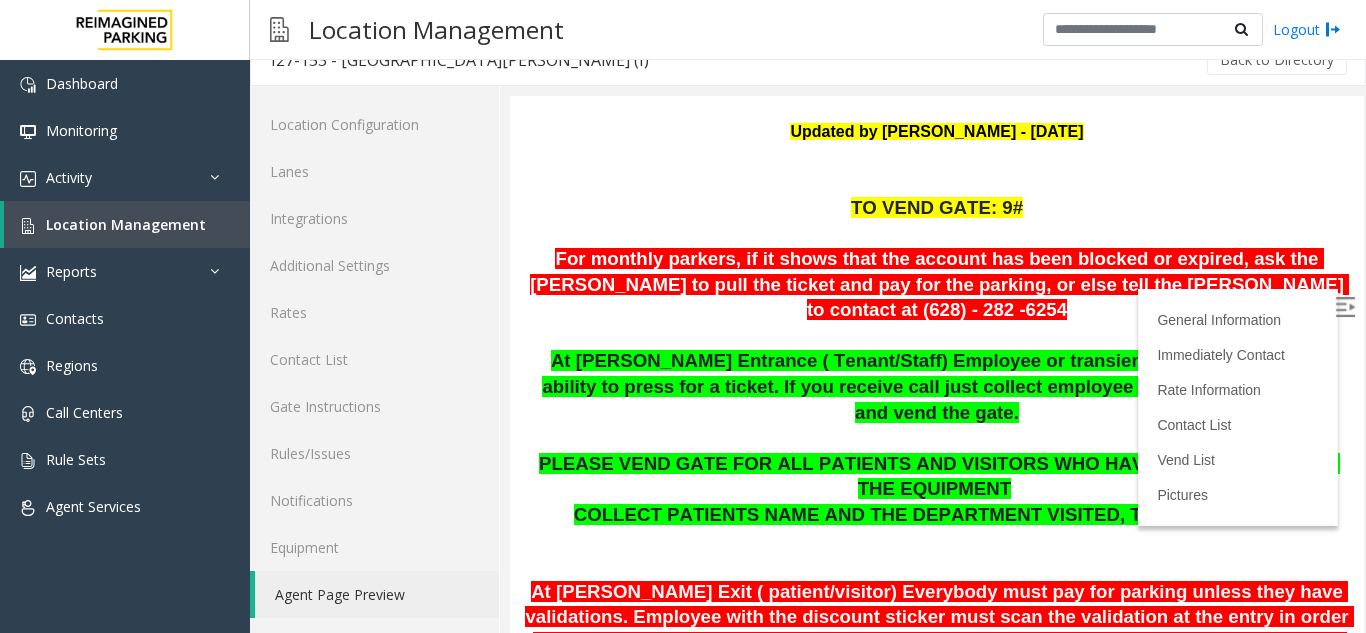 scroll, scrollTop: 300, scrollLeft: 0, axis: vertical 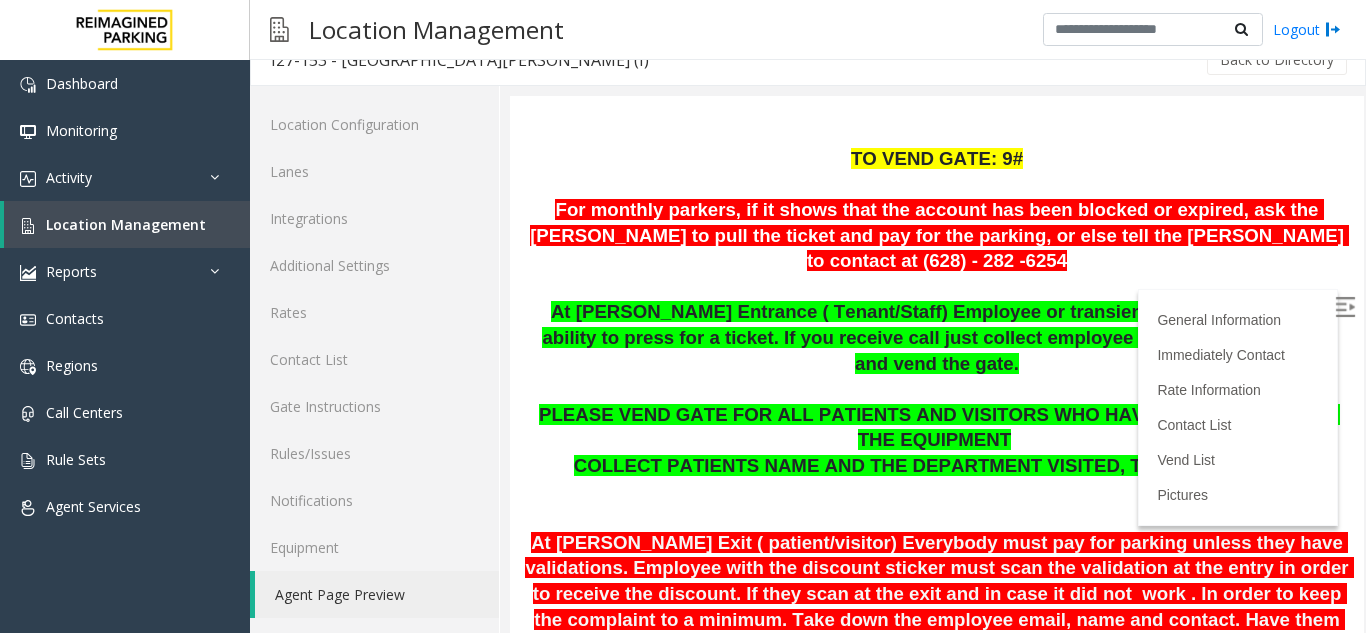 click on "At [PERSON_NAME] Exit ( patient/visitor) Everybody must pay for parking unless they have validations. Employee with the discount sticker must scan the validation at the entry in order to receive the discount. If they scan at the exit and in case it did not  work . In order to keep the complaint to a minimum. Take down the employee email, name and contact. Have them pay for the ticket. MOD will reach out to process a refund for the difference. Same for transients if they have validation sticker and its not working. Take down the name , email and contact. Have them pay for the ticket and MOD will reach out to process a refund for the difference." at bounding box center (939, 632) 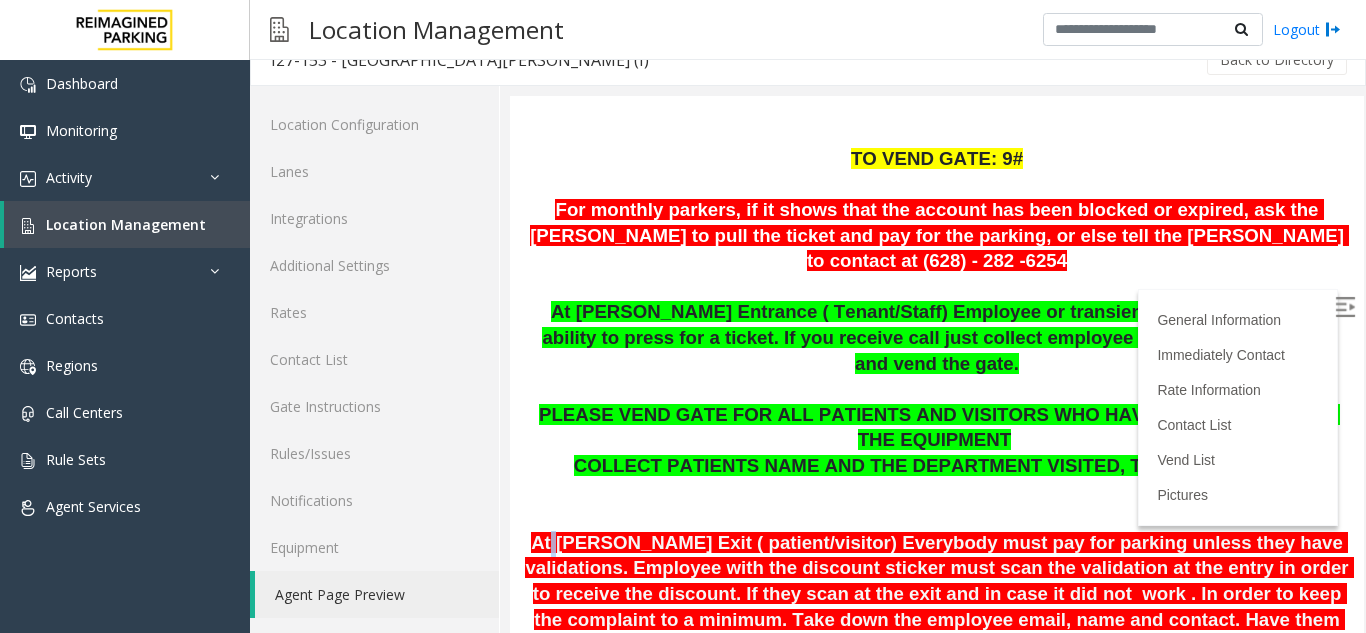 click on "At [PERSON_NAME] Exit ( patient/visitor) Everybody must pay for parking unless they have validations. Employee with the discount sticker must scan the validation at the entry in order to receive the discount. If they scan at the exit and in case it did not  work . In order to keep the complaint to a minimum. Take down the employee email, name and contact. Have them pay for the ticket. MOD will reach out to process a refund for the difference. Same for transients if they have validation sticker and its not working. Take down the name , email and contact. Have them pay for the ticket and MOD will reach out to process a refund for the difference." at bounding box center (939, 632) 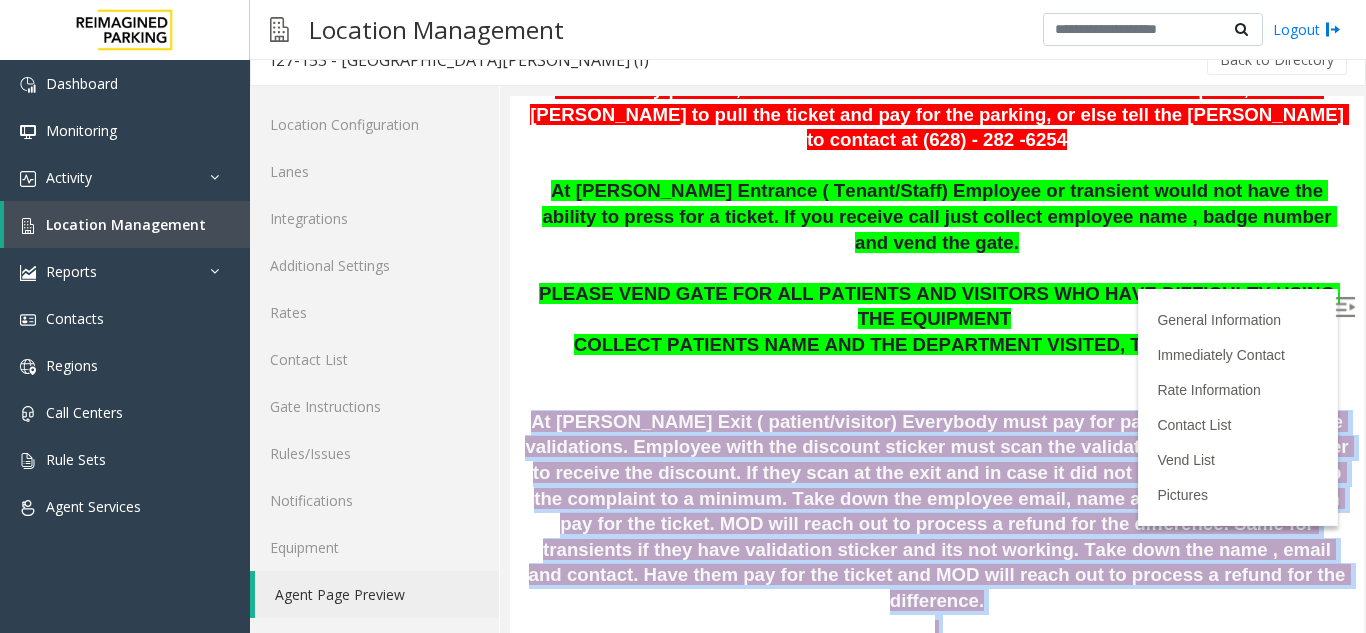 drag, startPoint x: 577, startPoint y: 409, endPoint x: 1046, endPoint y: 615, distance: 512.247 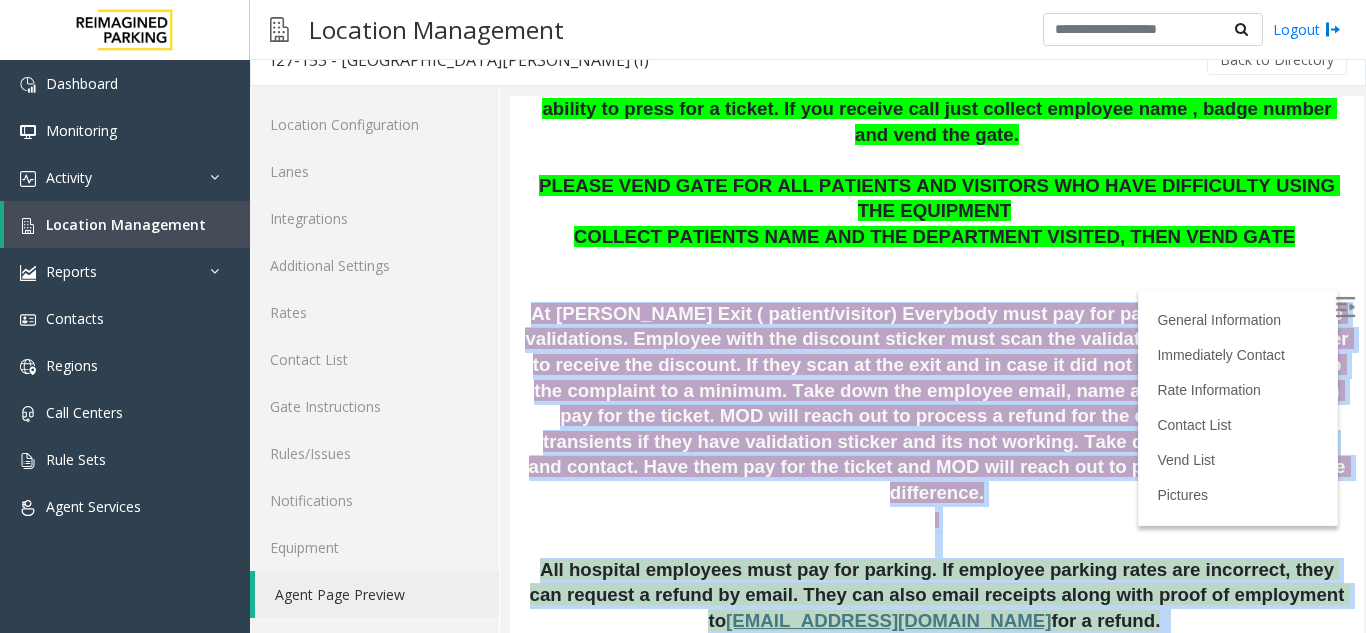 click on "At [PERSON_NAME] Exit ( patient/visitor) Everybody must pay for parking unless they have validations. Employee with the discount sticker must scan the validation at the entry in order to receive the discount. If they scan at the exit and in case it did not  work . In order to keep the complaint to a minimum. Take down the employee email, name and contact. Have them pay for the ticket. MOD will reach out to process a refund for the difference. Same for transients if they have validation sticker and its not working. Take down the name , email and contact. Have them pay for the ticket and MOD will reach out to process a refund for the difference." at bounding box center [939, 403] 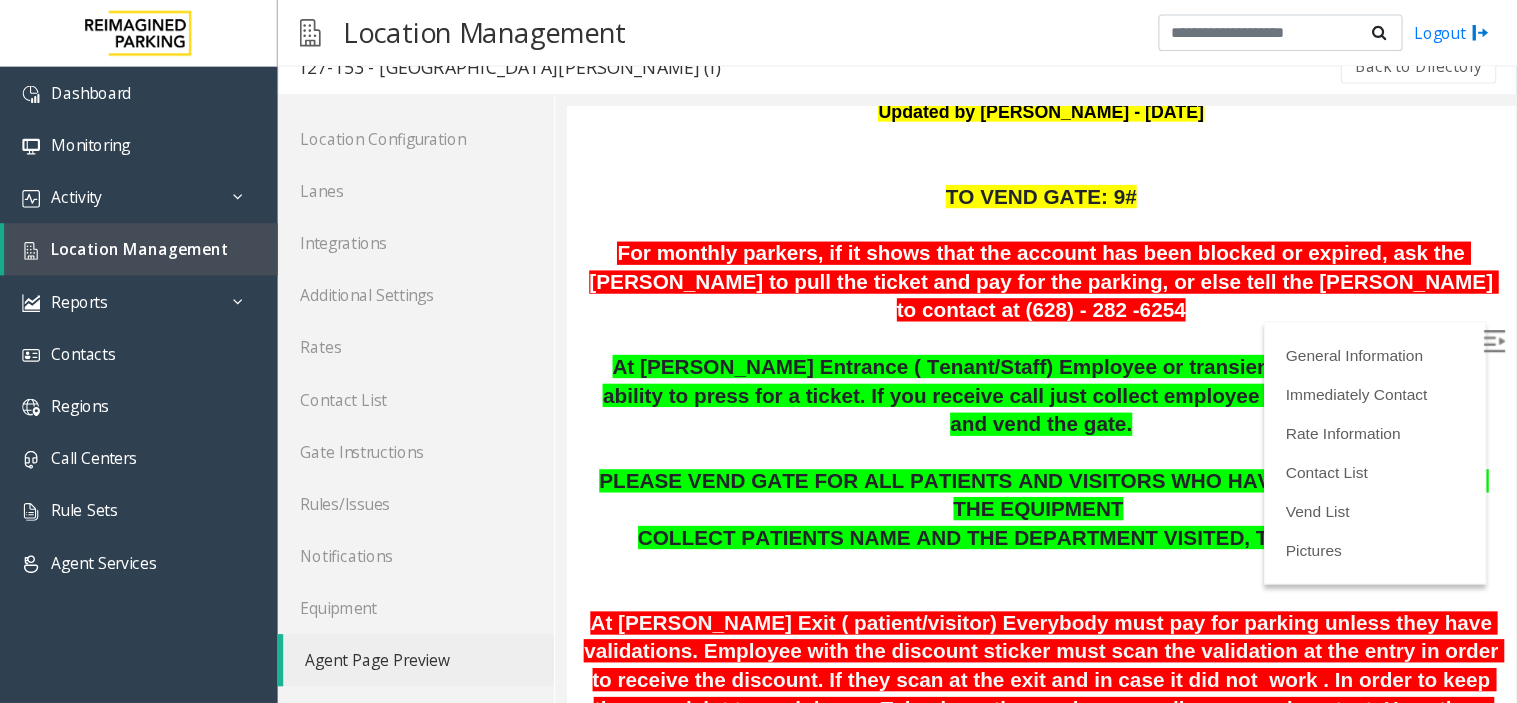 scroll, scrollTop: 229, scrollLeft: 0, axis: vertical 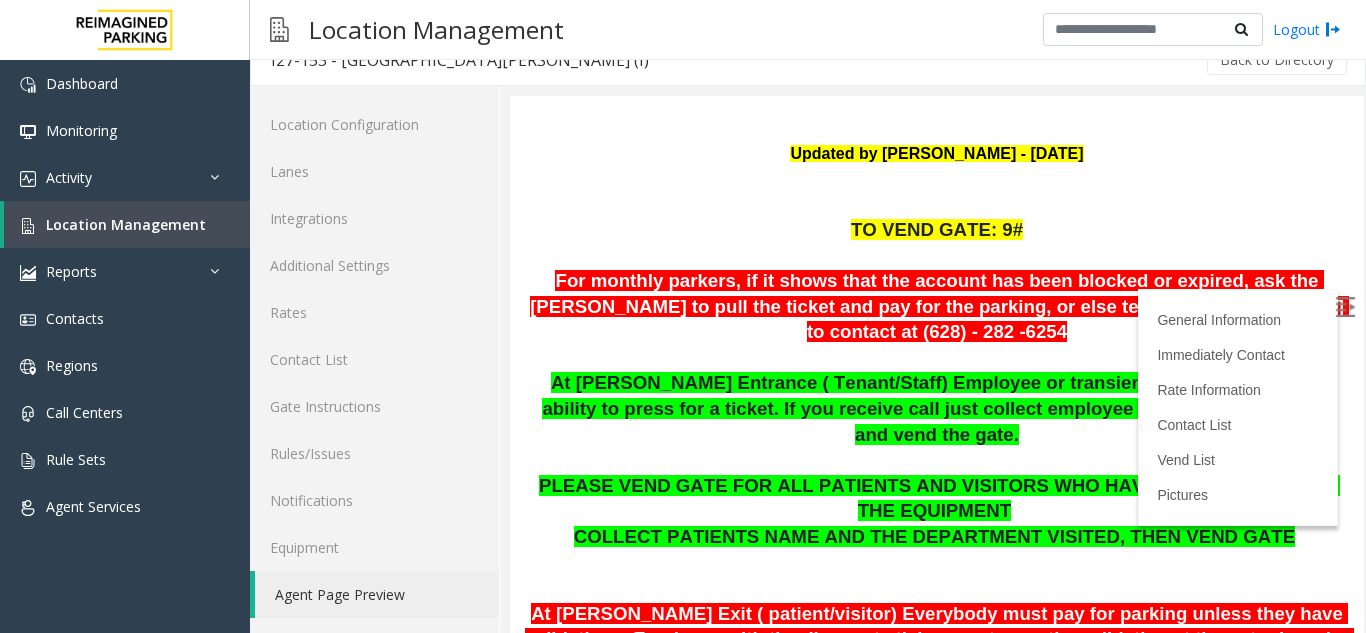 click at bounding box center (937, 589) 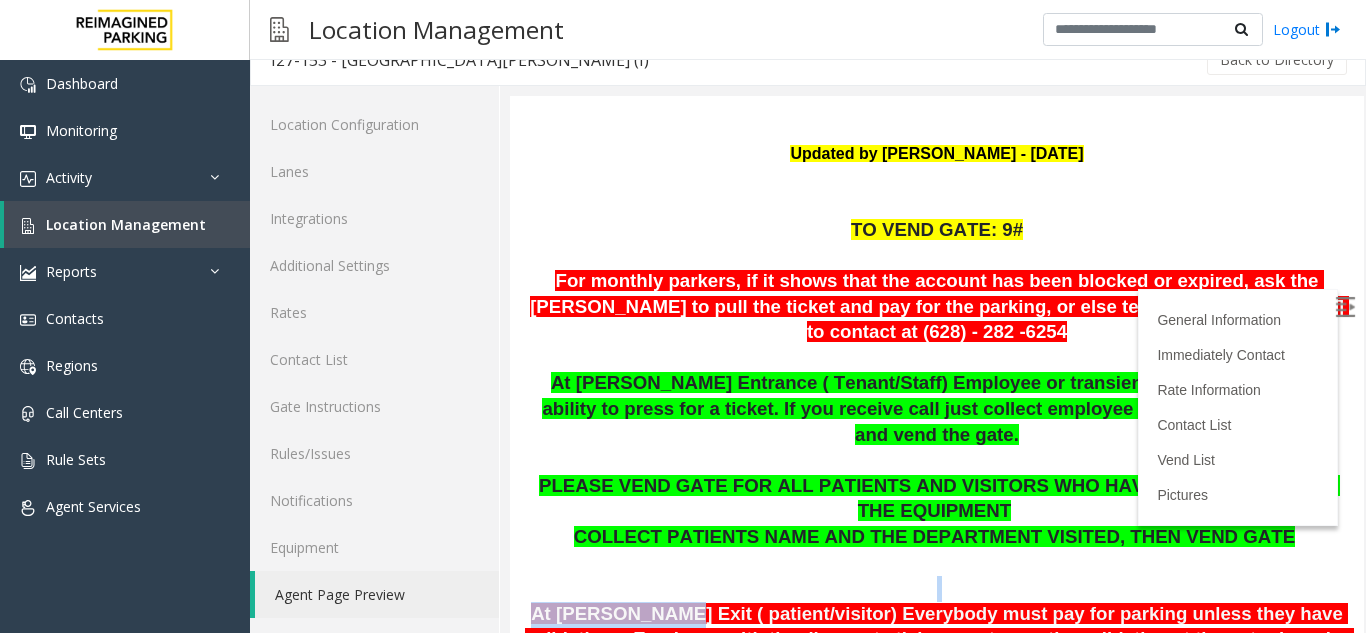 drag, startPoint x: 592, startPoint y: 465, endPoint x: 650, endPoint y: 473, distance: 58.549126 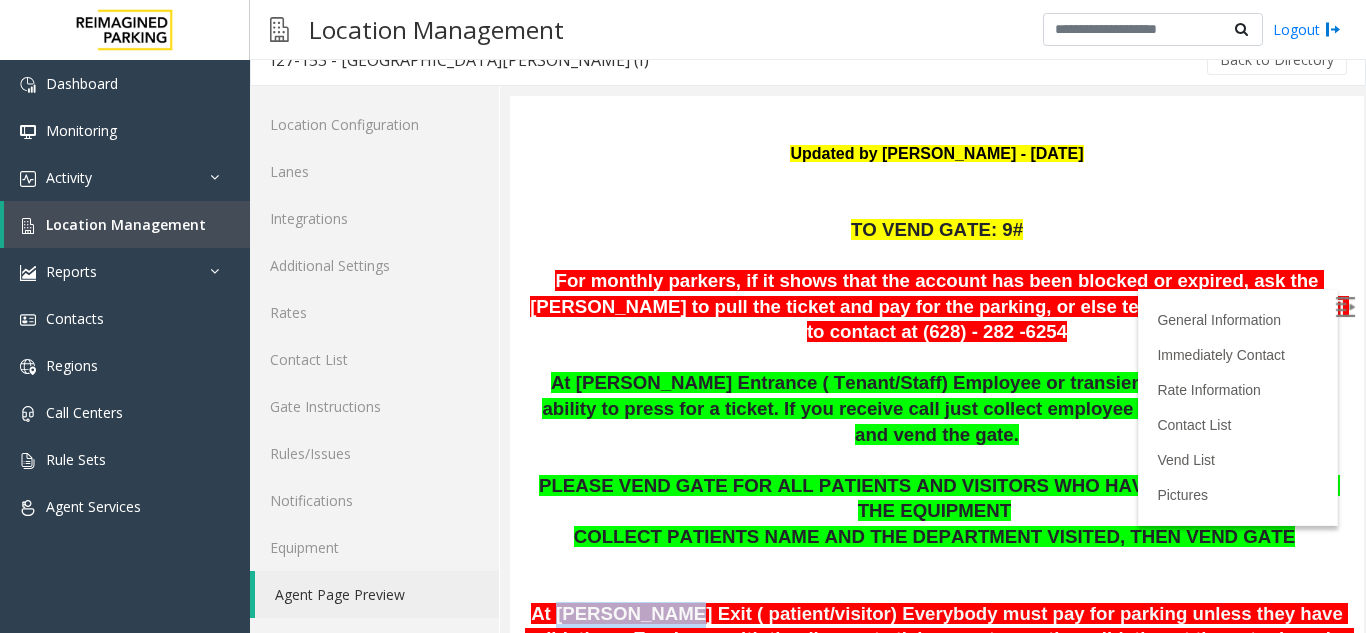 drag, startPoint x: 650, startPoint y: 473, endPoint x: 618, endPoint y: 491, distance: 36.71512 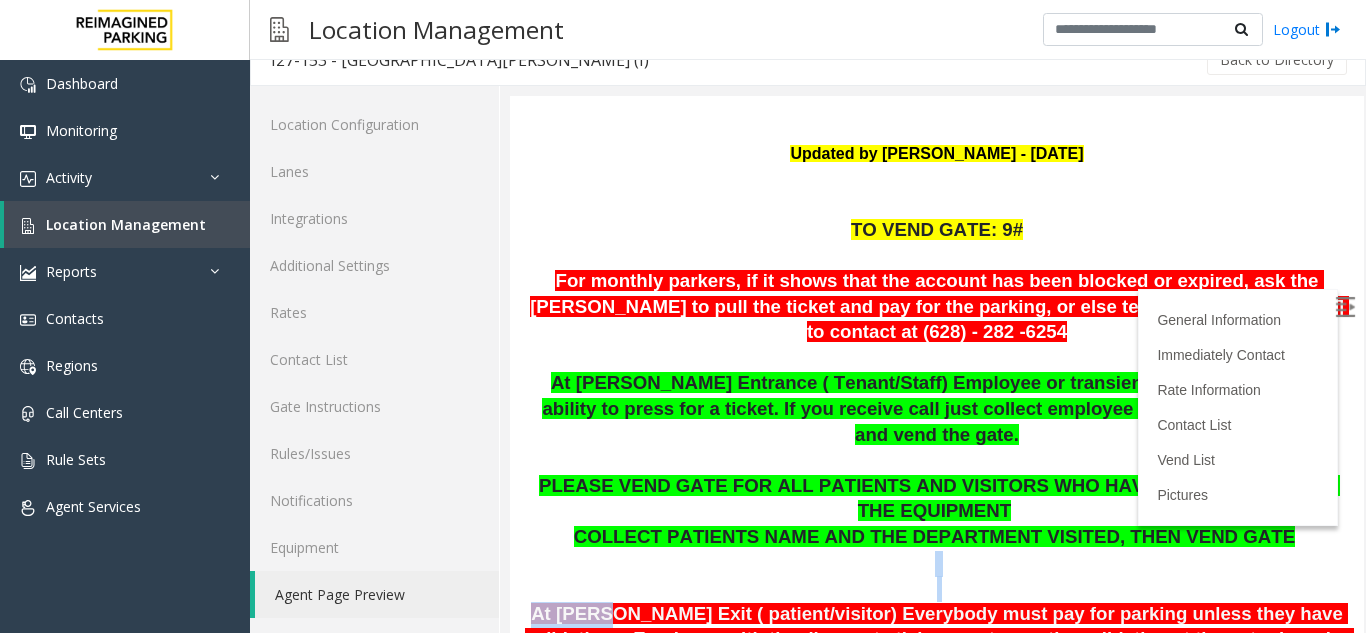 click on "TO VEND GATE: 9# For monthly parkers, if it shows that the account has been blocked or expired, ask the [PERSON_NAME] to pull the ticket and pay for the parking, or else tell the [PERSON_NAME] to contact at (628) - 282 -6254 At [PERSON_NAME] Entrance ( Tenant/Staff) Employee or transient would not have the ability to press for a ticket. If you receive call just collect employee name , badge number and vend the gate.      PLEASE VEND GATE FOR ALL PATIENTS AND VISITORS WHO HAVE DIFFICULTY USING THE EQUIPMENT   COLLECT PATIENTS NAME AND THE DEPARTMENT VISITED, THEN VEND GATE         All hospital employees must pay for parking. If employee parking rates are incorrect, they can request a refund by email. They can also email receipts along with proof of employment to  [EMAIL_ADDRESS][DOMAIN_NAME]  for a refund.     PARCS     BEYOND TRUST     USERNAME     PASSWORD     PARIS     EQUIPMENT     CARD INSERTION     TIBA                    POF Machines:    BOTH accept cash and credit" at bounding box center (937, 1304) 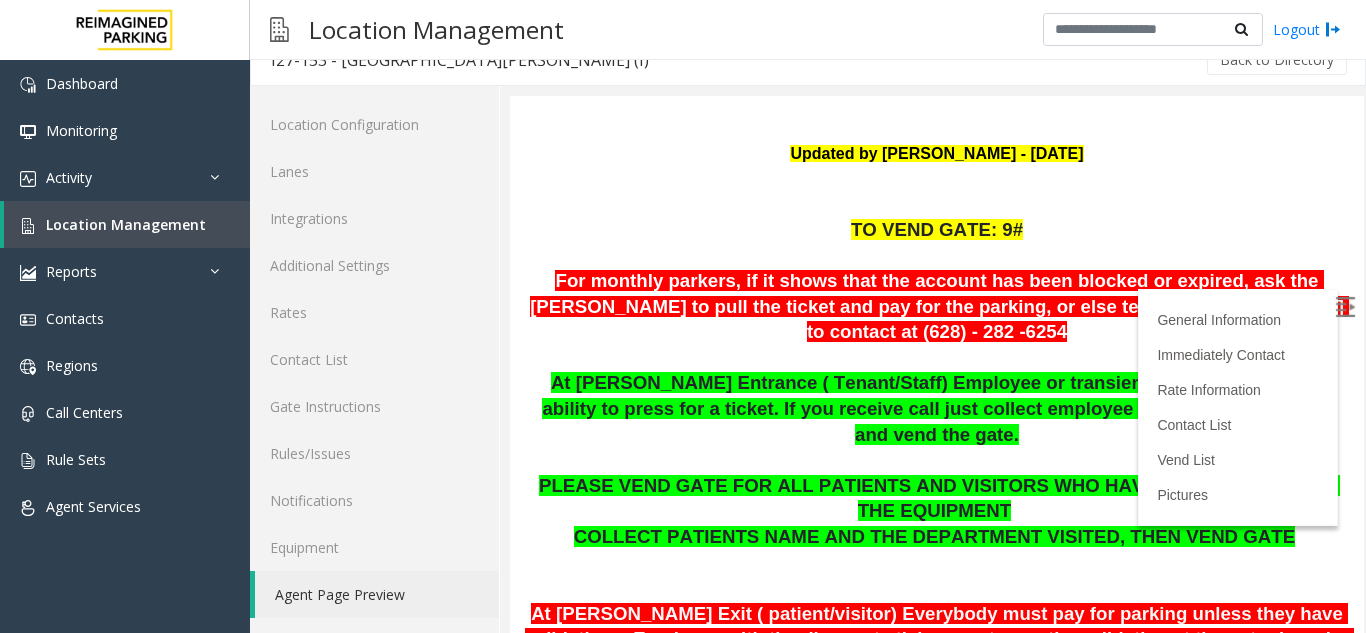 click on "At [PERSON_NAME] Exit ( patient/visitor) Everybody must pay for parking unless they have validations. Employee with the discount sticker must scan the validation at the entry in order to receive the discount. If they scan at the exit and in case it did not  work . In order to keep the complaint to a minimum. Take down the employee email, name and contact. Have them pay for the ticket. MOD will reach out to process a refund for the difference. Same for transients if they have validation sticker and its not working. Take down the name , email and contact. Have them pay for the ticket and MOD will reach out to process a refund for the difference." at bounding box center [939, 703] 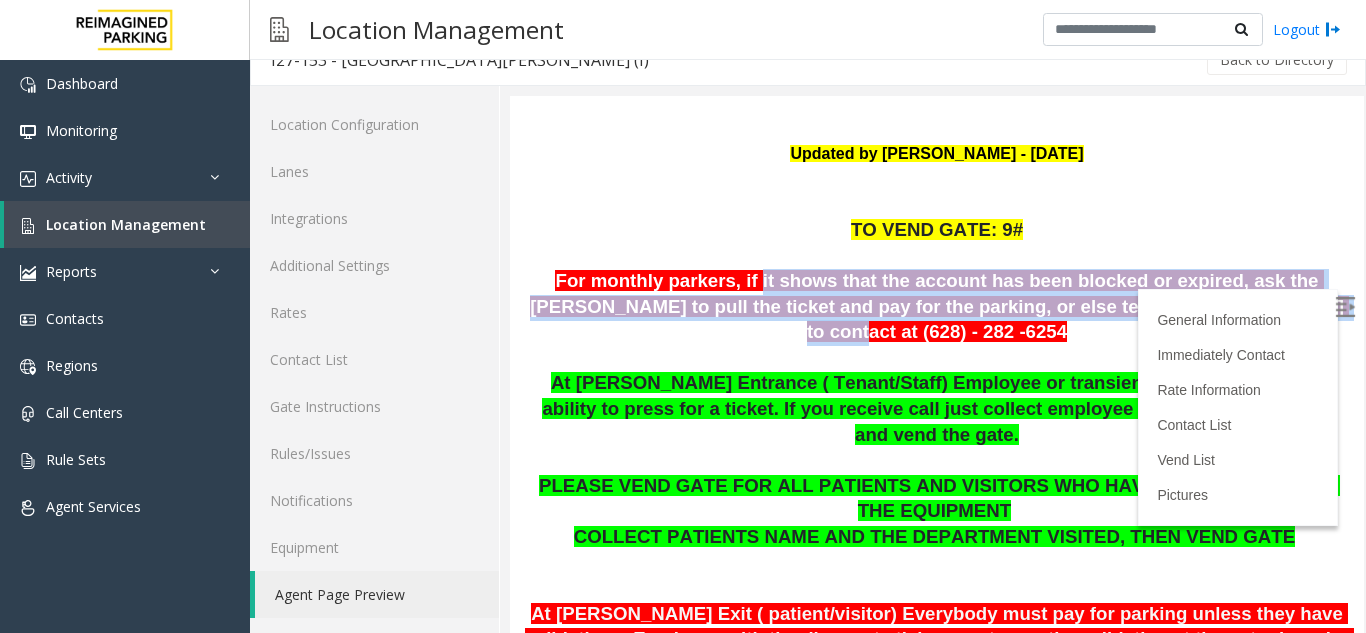 drag, startPoint x: 722, startPoint y: 225, endPoint x: 1170, endPoint y: 259, distance: 449.28833 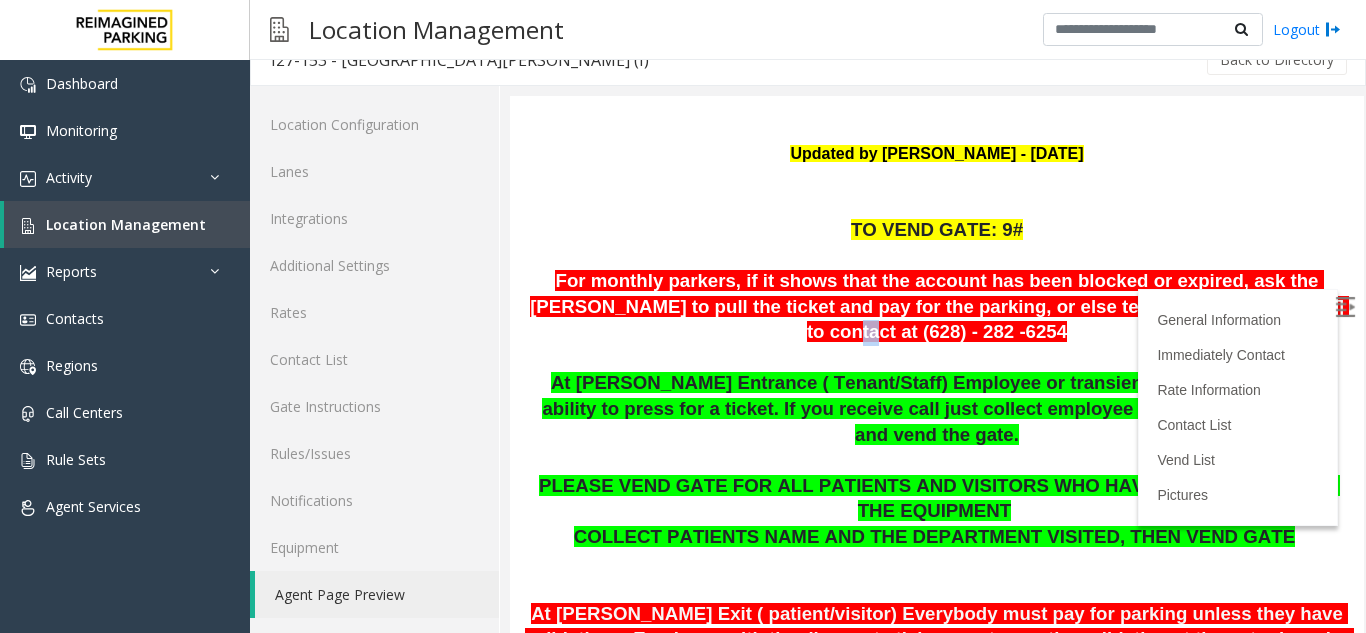 click on "For monthly parkers, if it shows that the account has been blocked or expired, ask the [PERSON_NAME] to pull the ticket and pay for the parking, or else tell the [PERSON_NAME] to contact at (628) - 282 -6254" at bounding box center (937, 307) 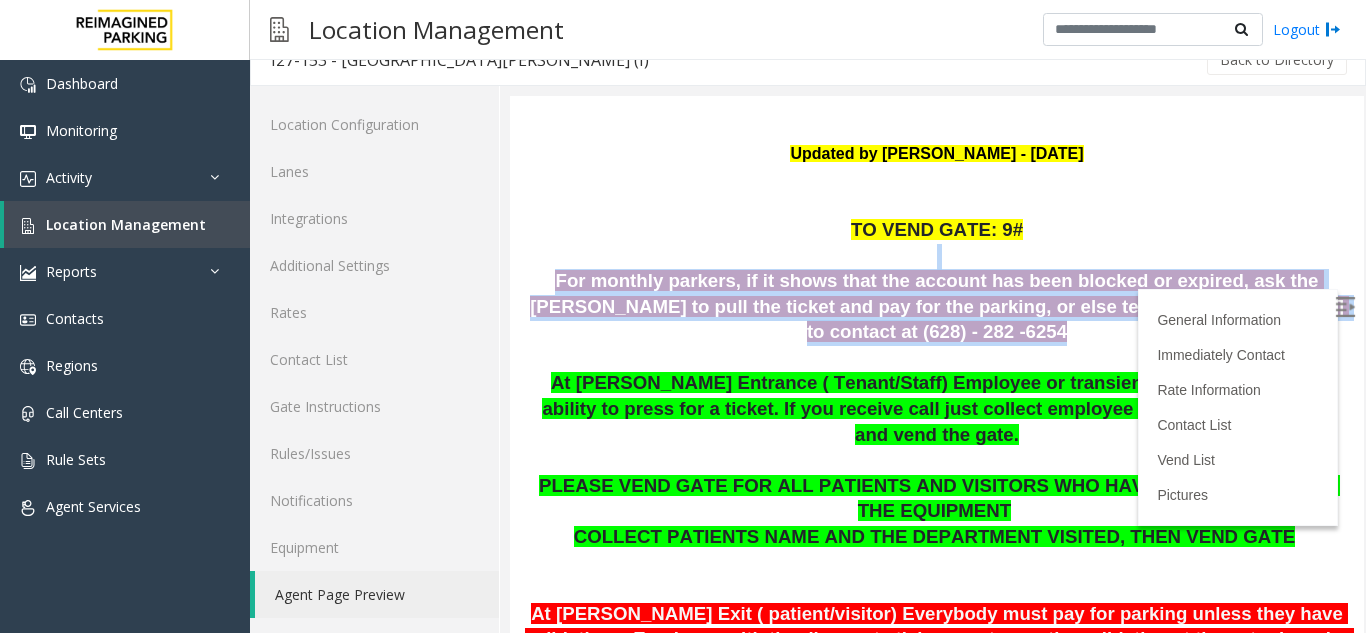 drag, startPoint x: 1170, startPoint y: 259, endPoint x: 905, endPoint y: 203, distance: 270.85236 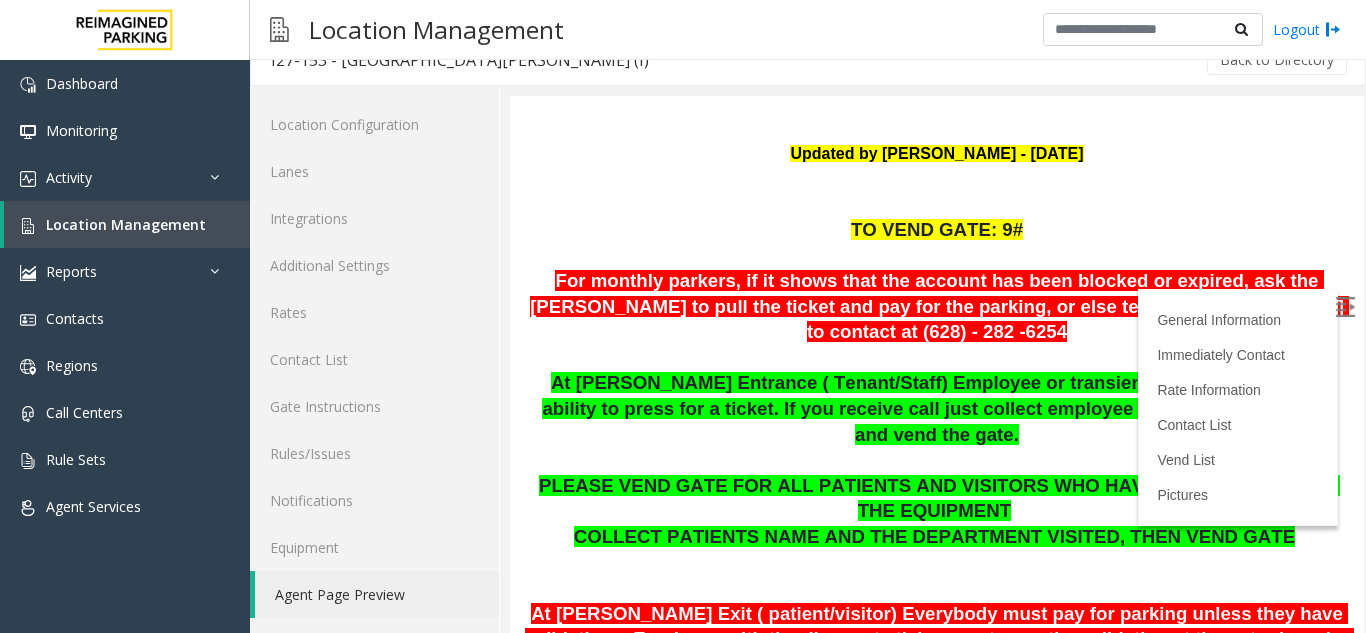 click on "TO VEND GATE: 9#" at bounding box center [937, 231] 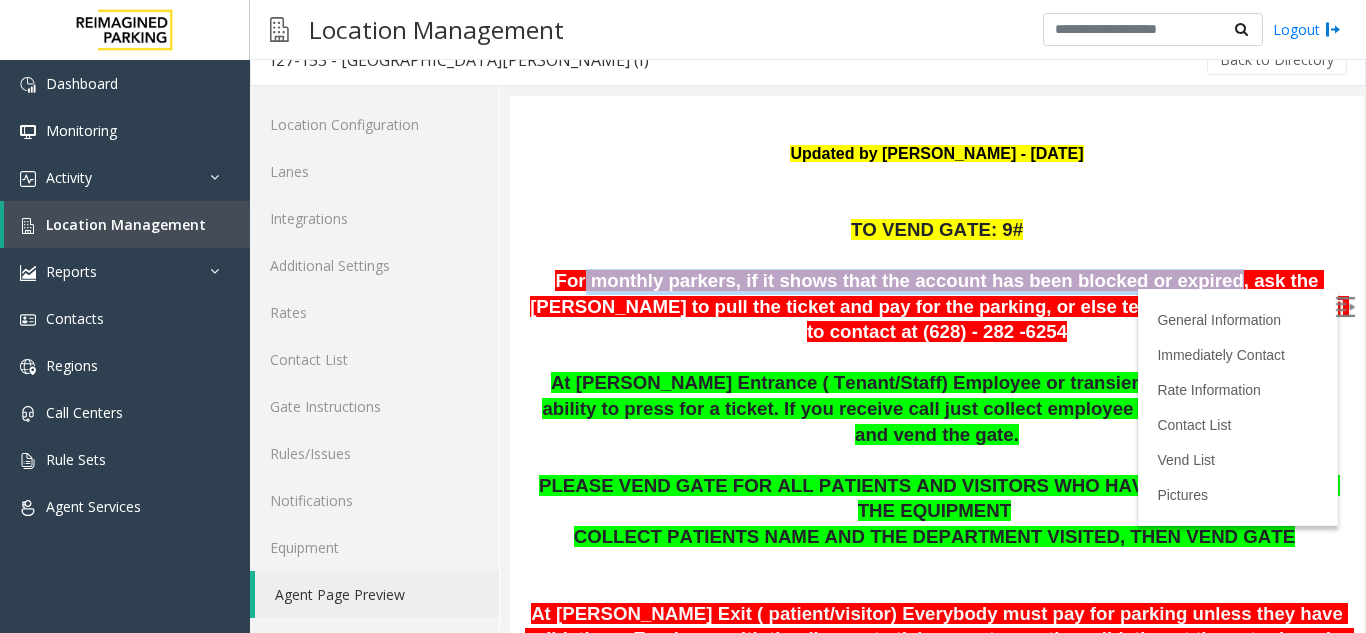 drag, startPoint x: 561, startPoint y: 223, endPoint x: 1082, endPoint y: 222, distance: 521.001 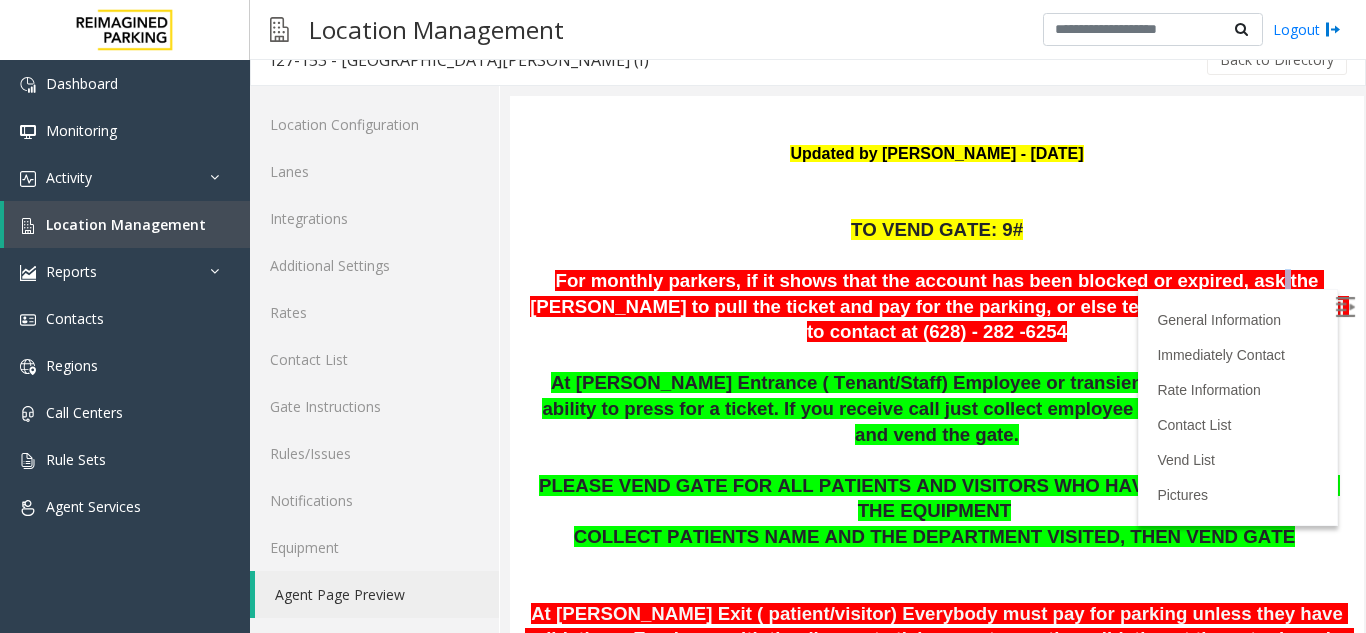 click on "For monthly parkers, if it shows that the account has been blocked or expired, ask the [PERSON_NAME] to pull the ticket and pay for the parking, or else tell the [PERSON_NAME] to contact at (628) - 282 -6254" at bounding box center [939, 306] 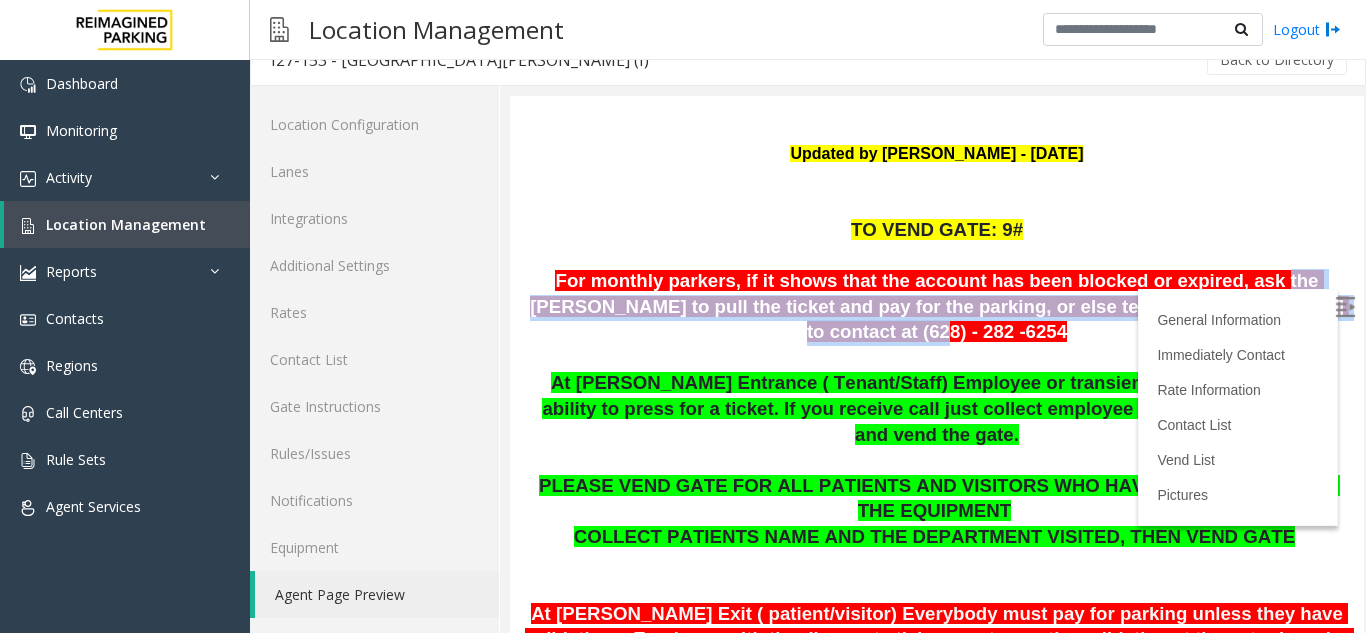 drag, startPoint x: 1171, startPoint y: 224, endPoint x: 1265, endPoint y: 249, distance: 97.26767 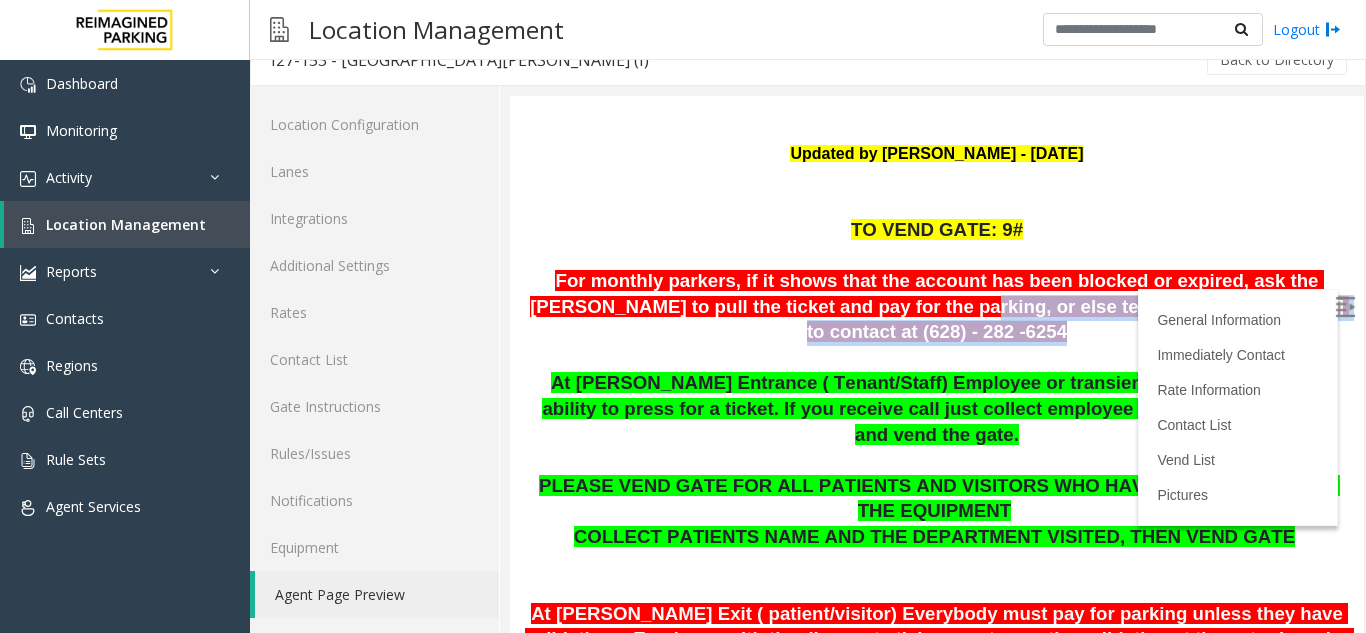 drag, startPoint x: 1265, startPoint y: 249, endPoint x: 857, endPoint y: 244, distance: 408.03064 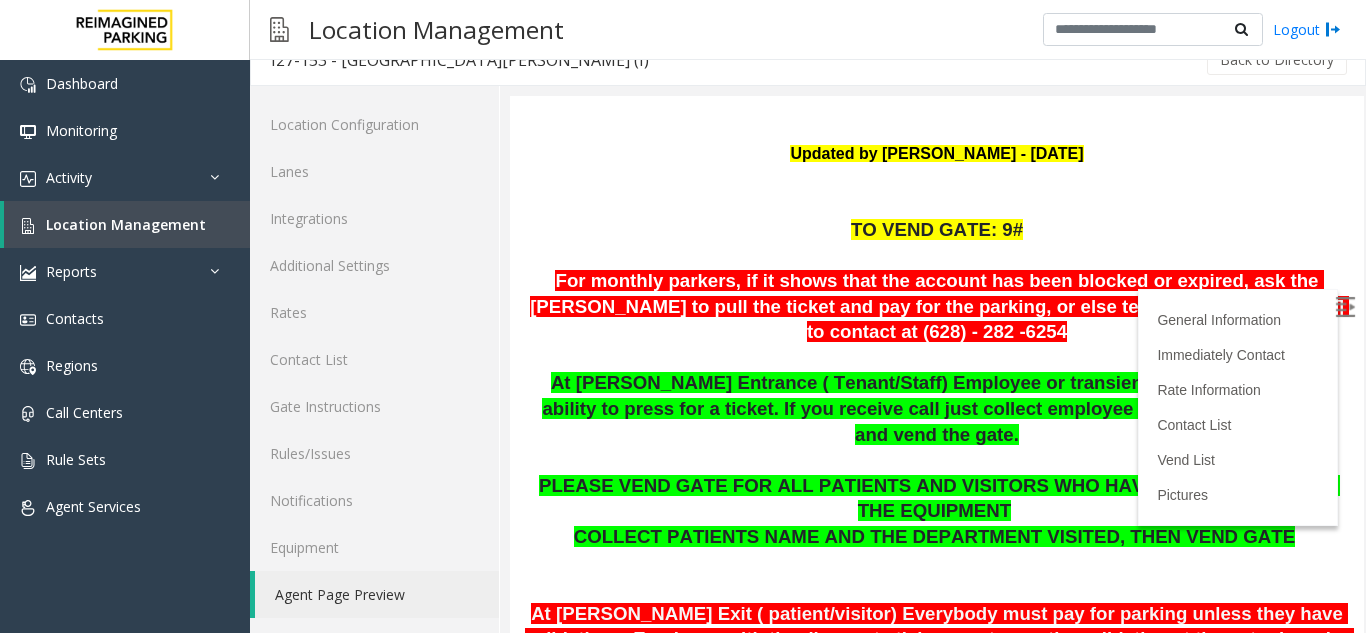 click on "For monthly parkers, if it shows that the account has been blocked or expired, ask the [PERSON_NAME] to pull the ticket and pay for the parking, or else tell the [PERSON_NAME] to contact at (628) - 282 -6254" at bounding box center [939, 306] 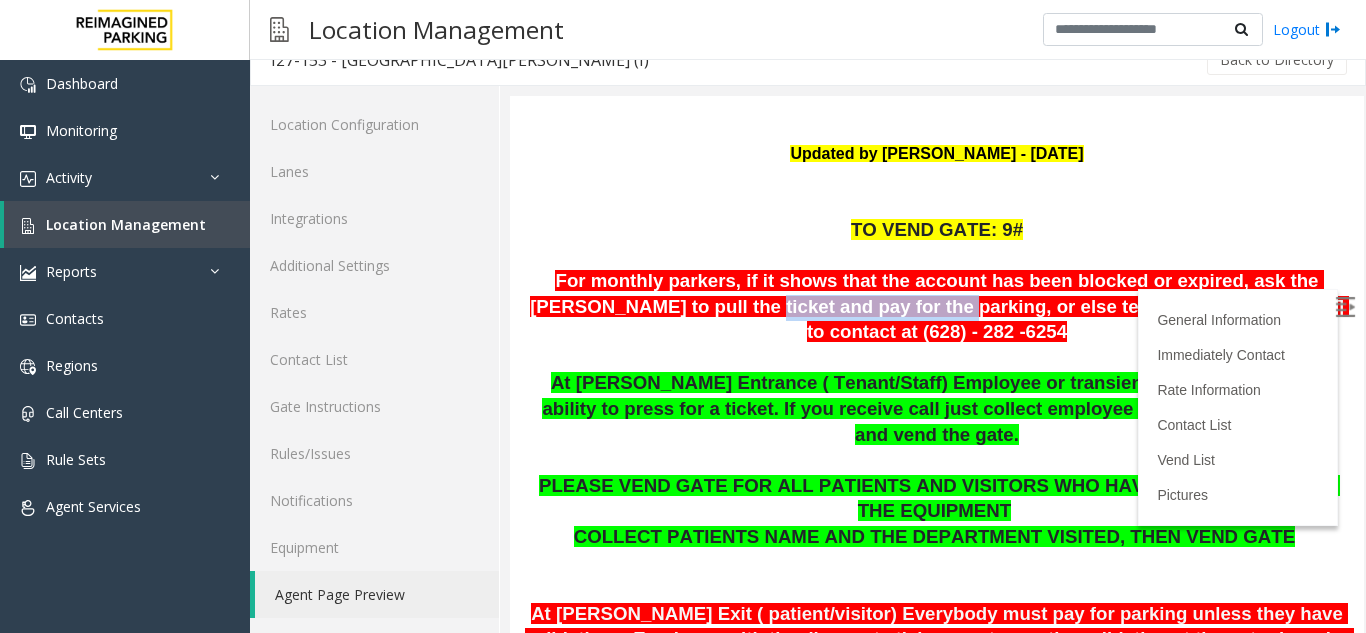drag, startPoint x: 668, startPoint y: 252, endPoint x: 806, endPoint y: 248, distance: 138.05795 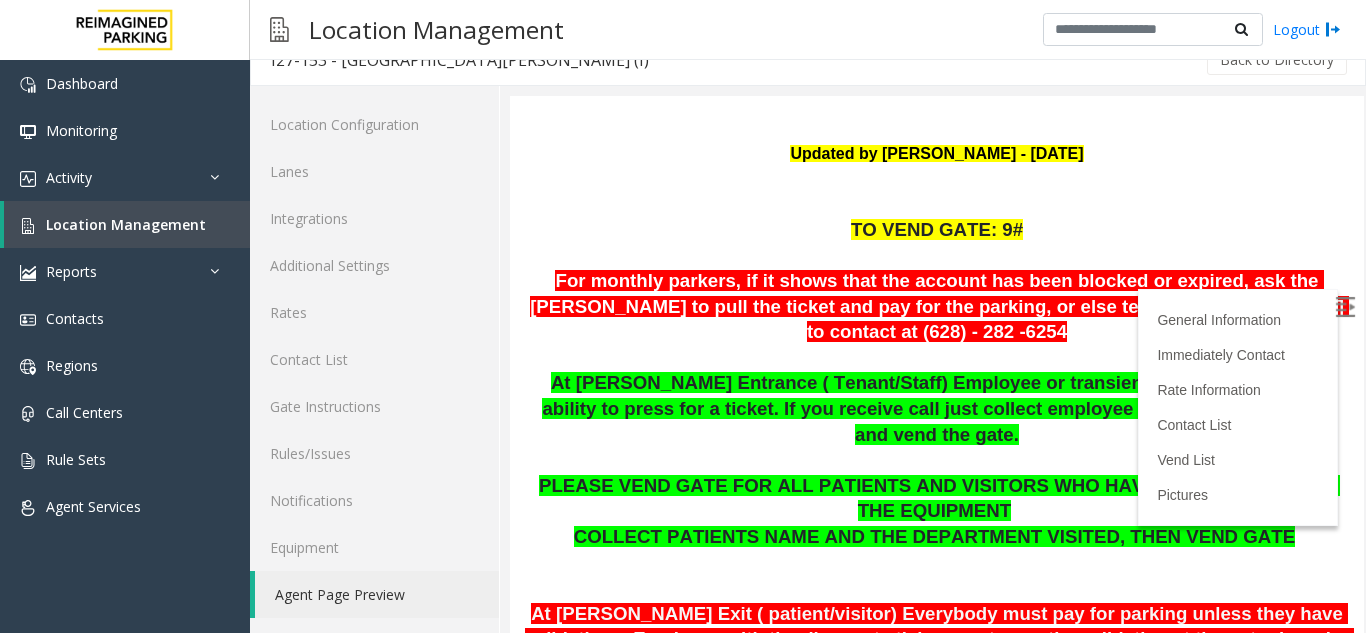 click on "For monthly parkers, if it shows that the account has been blocked or expired, ask the [PERSON_NAME] to pull the ticket and pay for the parking, or else tell the [PERSON_NAME] to contact at (628) - 282 -6254" at bounding box center (939, 306) 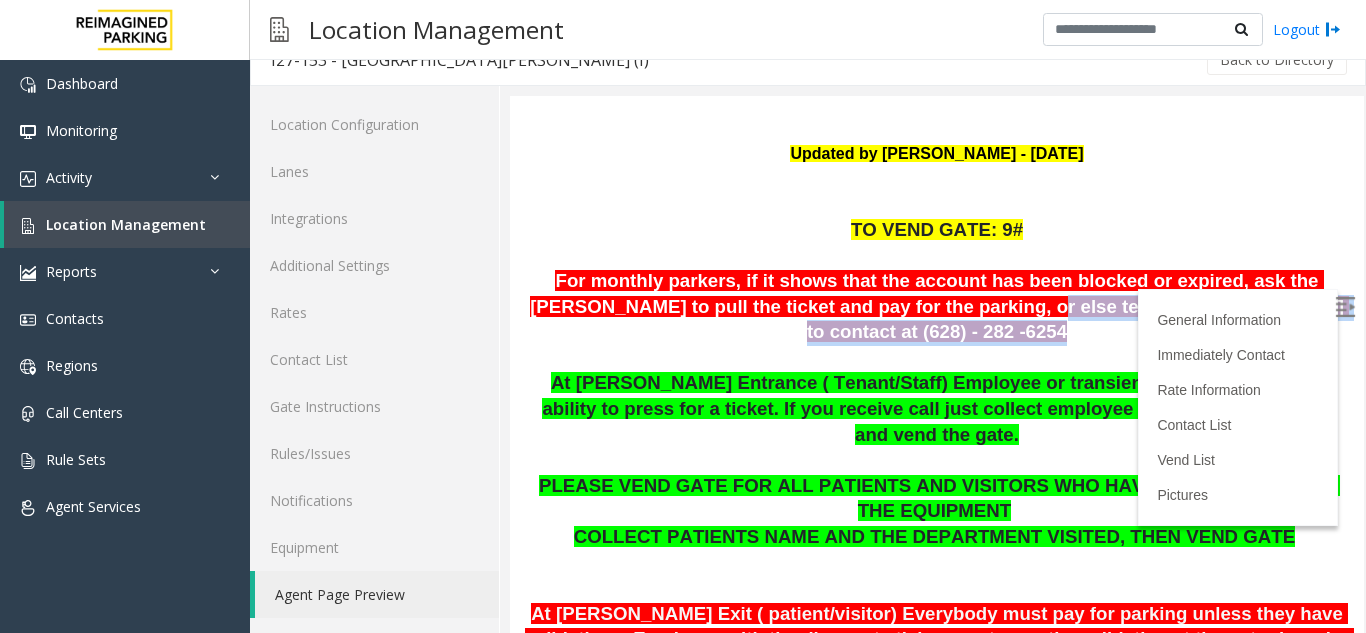drag, startPoint x: 927, startPoint y: 244, endPoint x: 1279, endPoint y: 254, distance: 352.14203 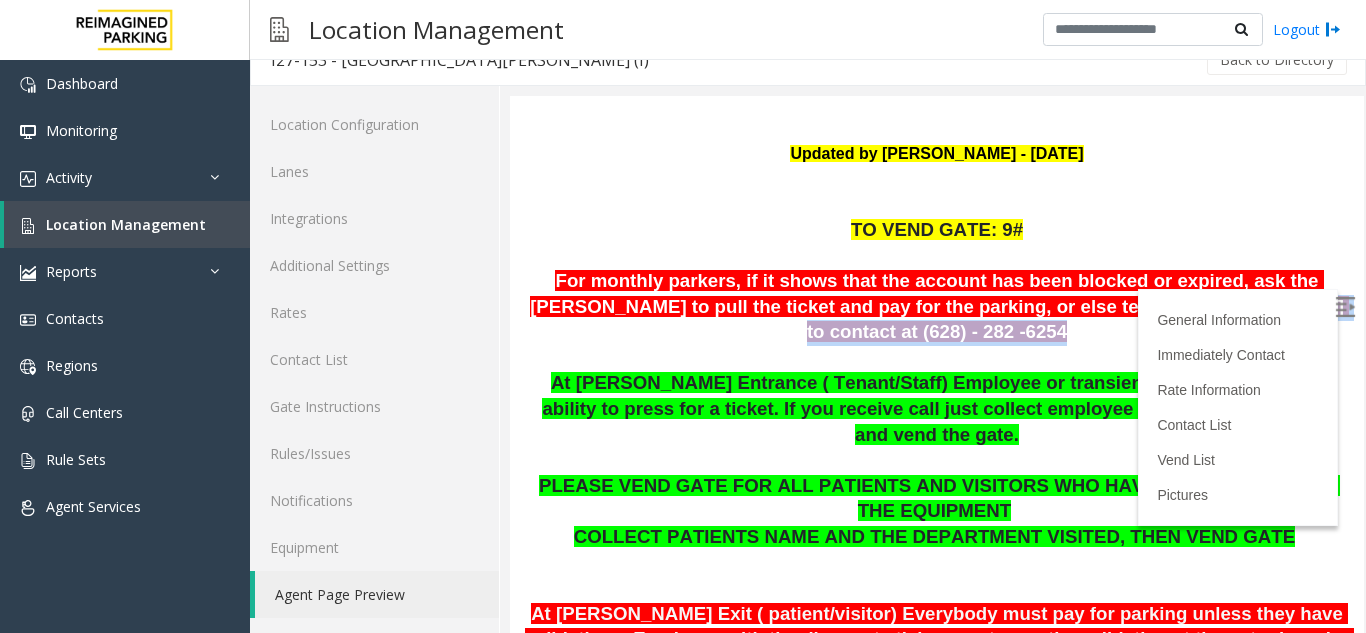 drag, startPoint x: 1279, startPoint y: 254, endPoint x: 1076, endPoint y: 238, distance: 203.62956 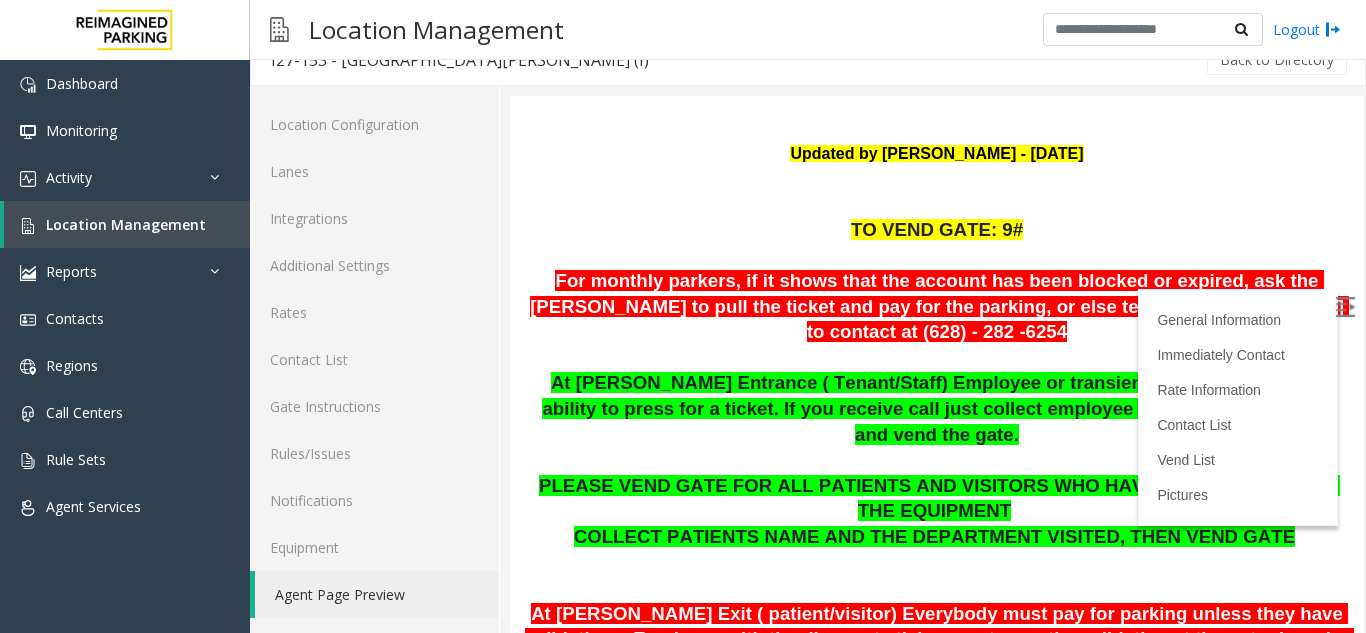 click on "For monthly parkers, if it shows that the account has been blocked or expired, ask the [PERSON_NAME] to pull the ticket and pay for the parking, or else tell the [PERSON_NAME] to contact at (628) - 282 -6254" at bounding box center (939, 306) 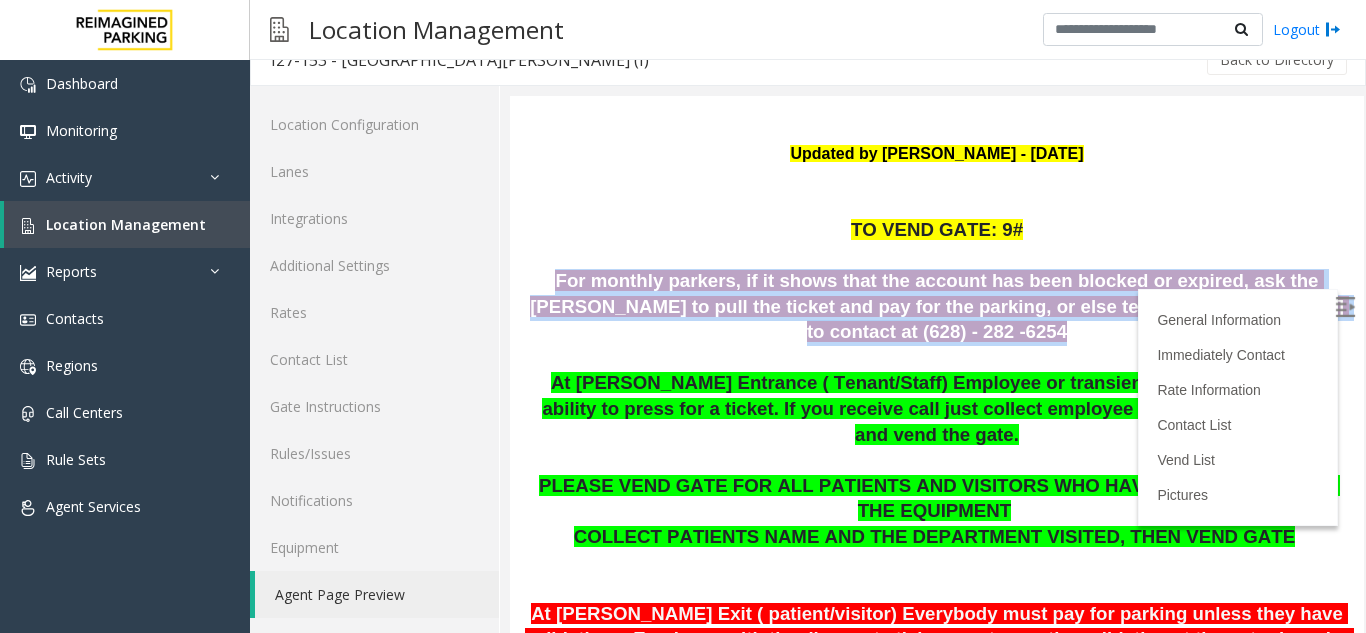 click on "For monthly parkers, if it shows that the account has been blocked or expired, ask the [PERSON_NAME] to pull the ticket and pay for the parking, or else tell the [PERSON_NAME] to contact at (628) - 282 -6254" at bounding box center (939, 306) 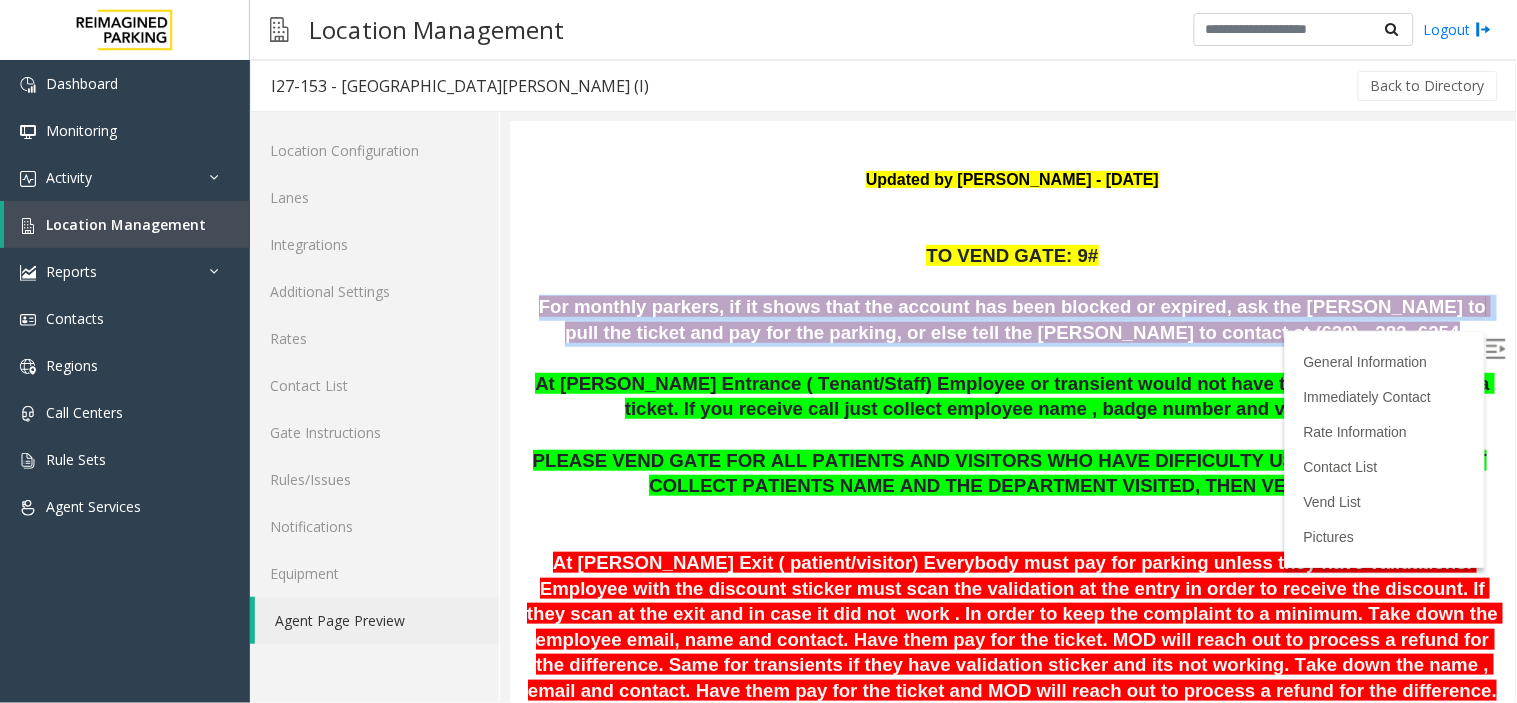 scroll, scrollTop: 0, scrollLeft: 0, axis: both 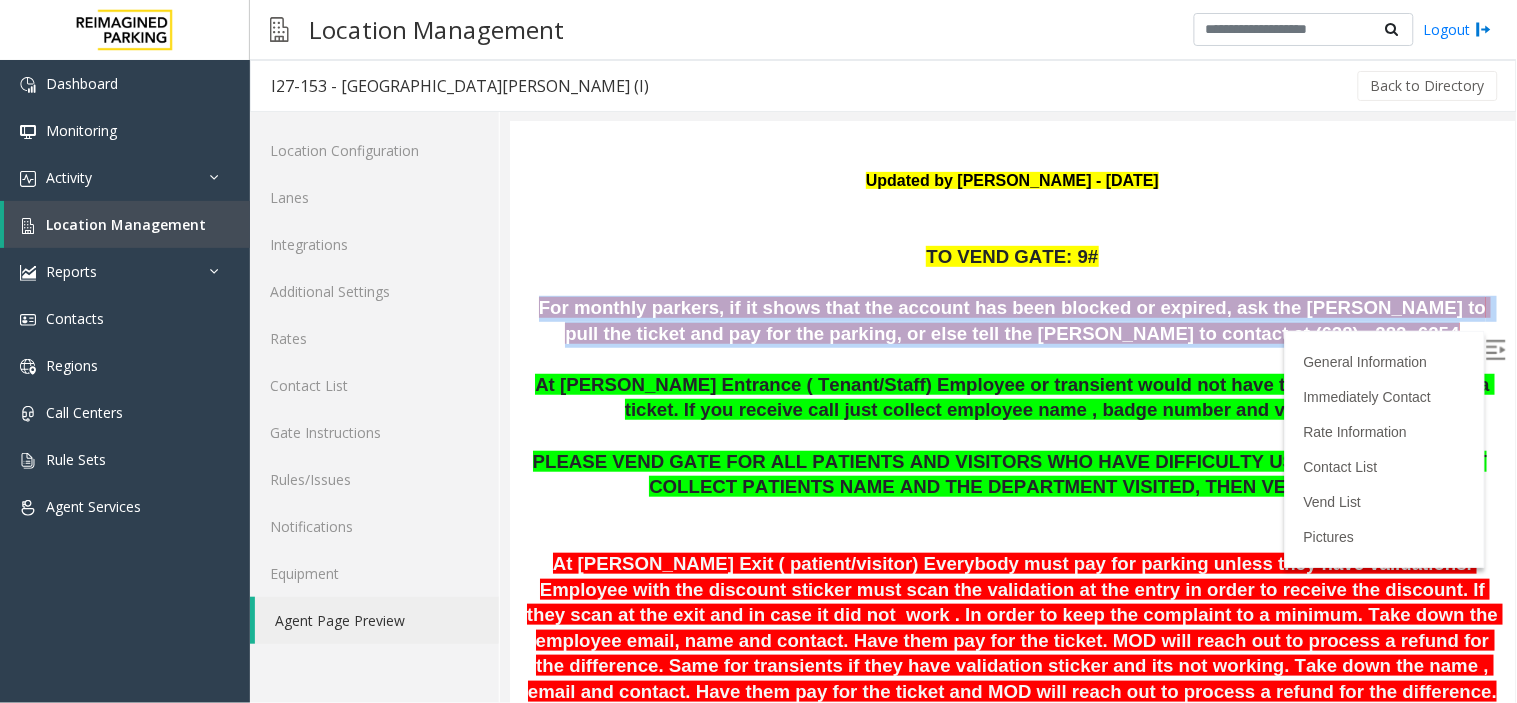 click at bounding box center (1011, 359) 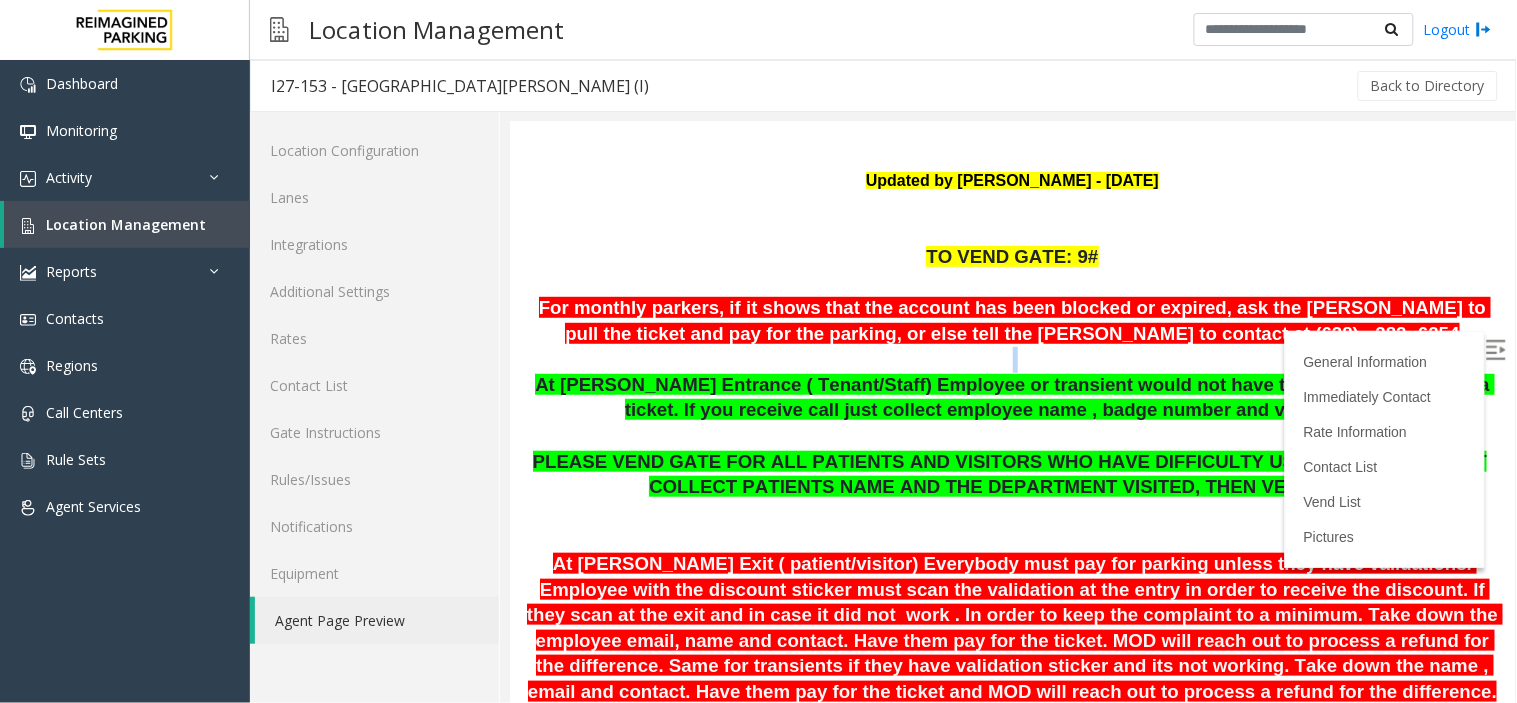 click at bounding box center [1011, 359] 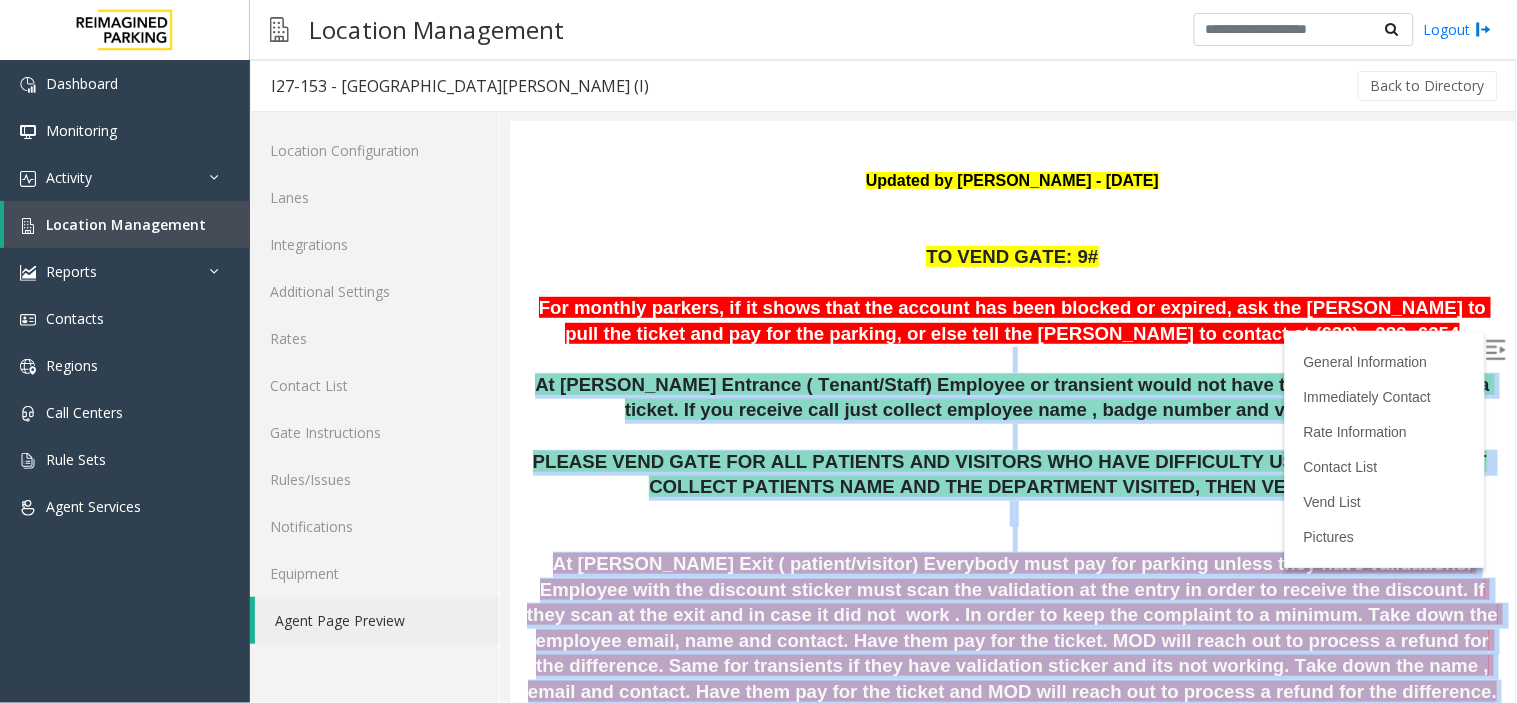 drag, startPoint x: 983, startPoint y: 294, endPoint x: 1110, endPoint y: 628, distance: 357.33038 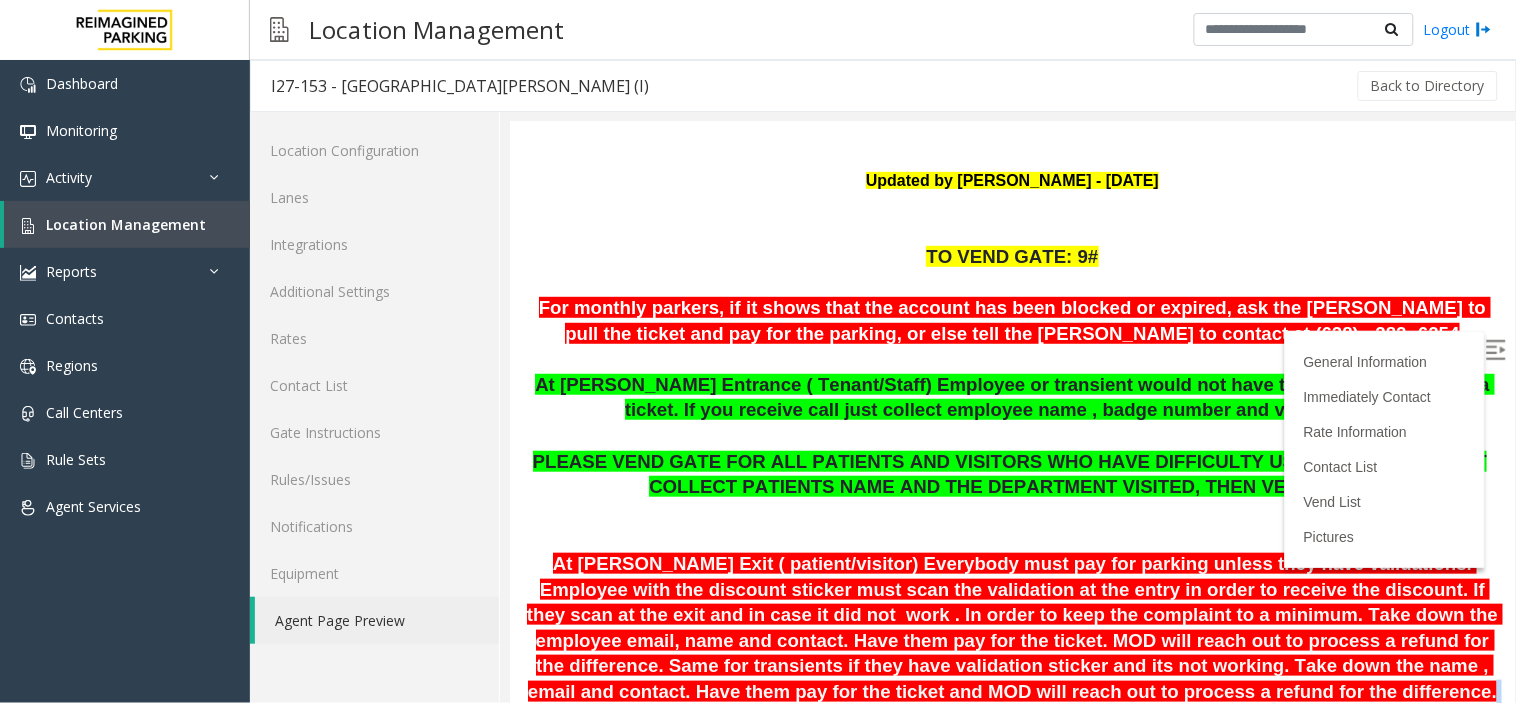 click on "At [PERSON_NAME] Exit ( patient/visitor) Everybody must pay for parking unless they have validations. Employee with the discount sticker must scan the validation at the entry in order to receive the discount. If they scan at the exit and in case it did not  work . In order to keep the complaint to a minimum. Take down the employee email, name and contact. Have them pay for the ticket. MOD will reach out to process a refund for the difference. Same for transients if they have validation sticker and its not working. Take down the name , email and contact. Have them pay for the ticket and MOD will reach out to process a refund for the difference." at bounding box center [1011, 628] 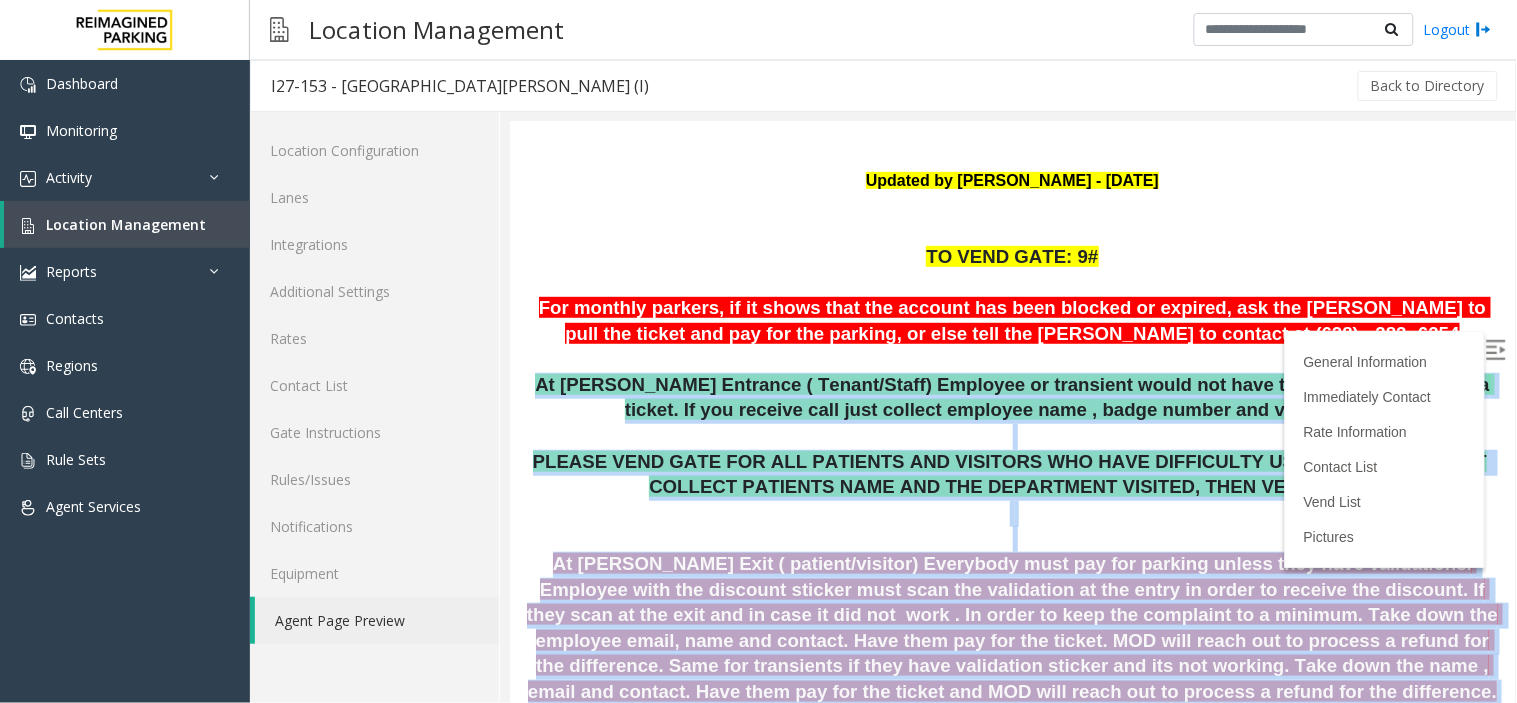 drag, startPoint x: 1110, startPoint y: 628, endPoint x: 924, endPoint y: 362, distance: 324.57974 